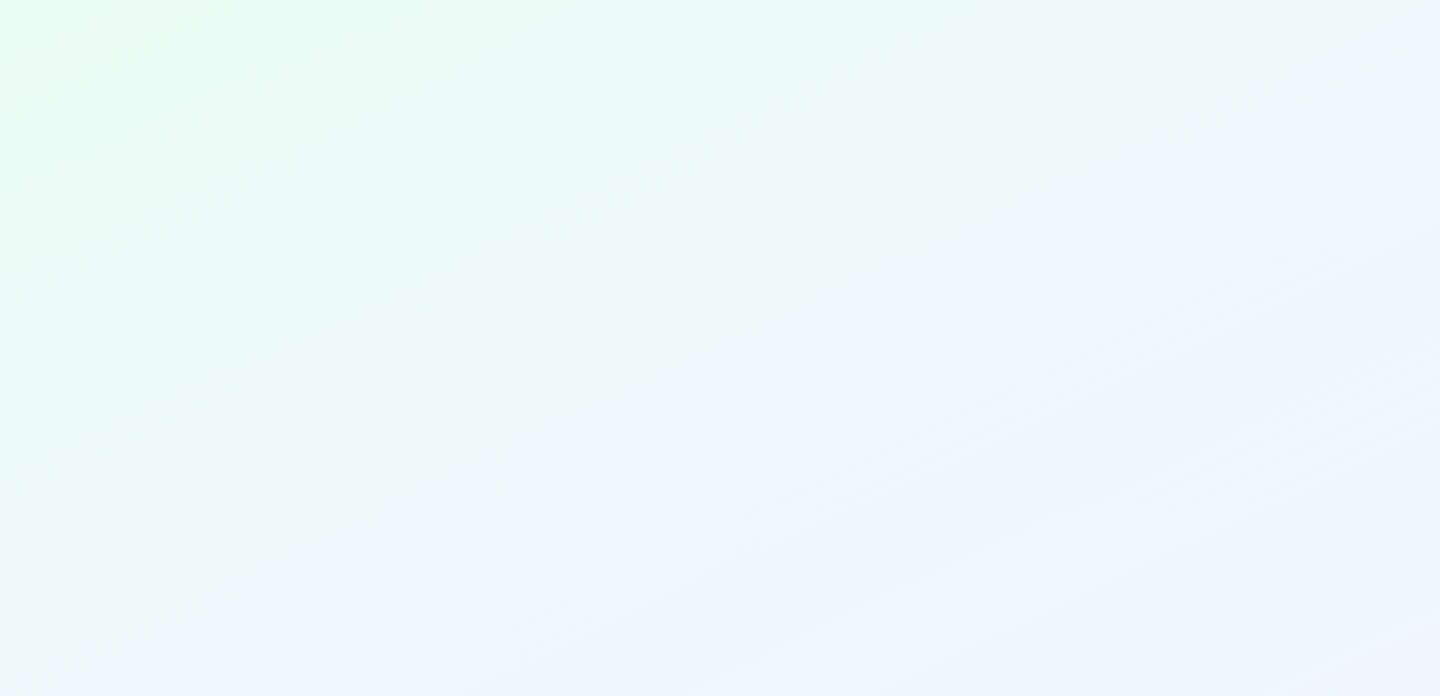 scroll, scrollTop: 0, scrollLeft: 0, axis: both 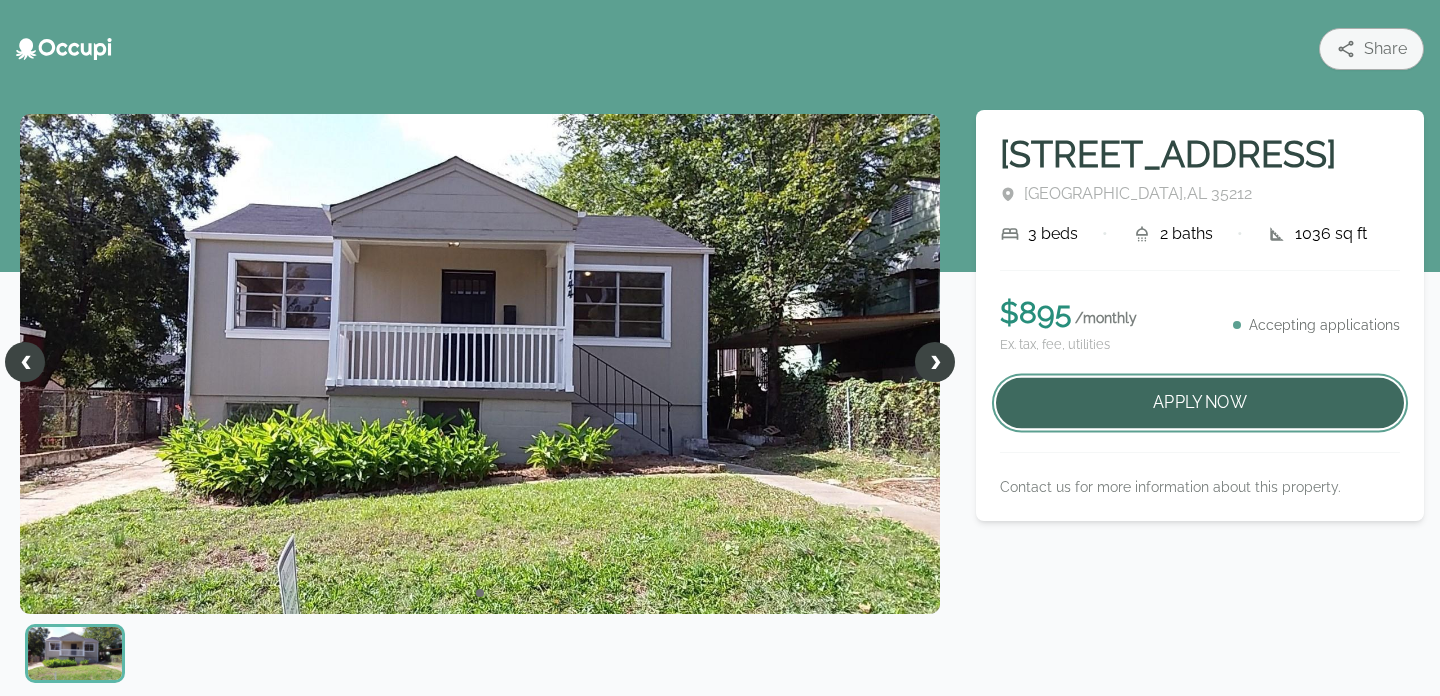 click on "Apply Now" at bounding box center [1200, 403] 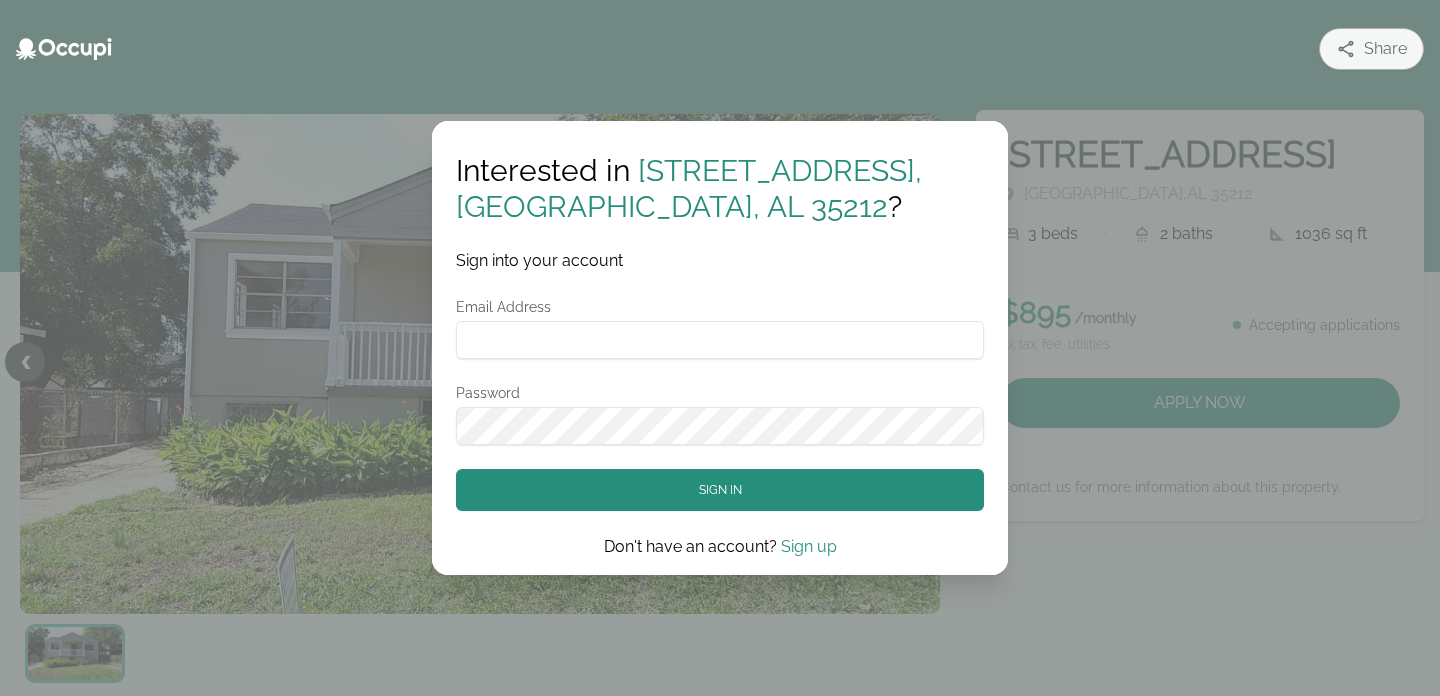 click on "Email Address" at bounding box center (720, 340) 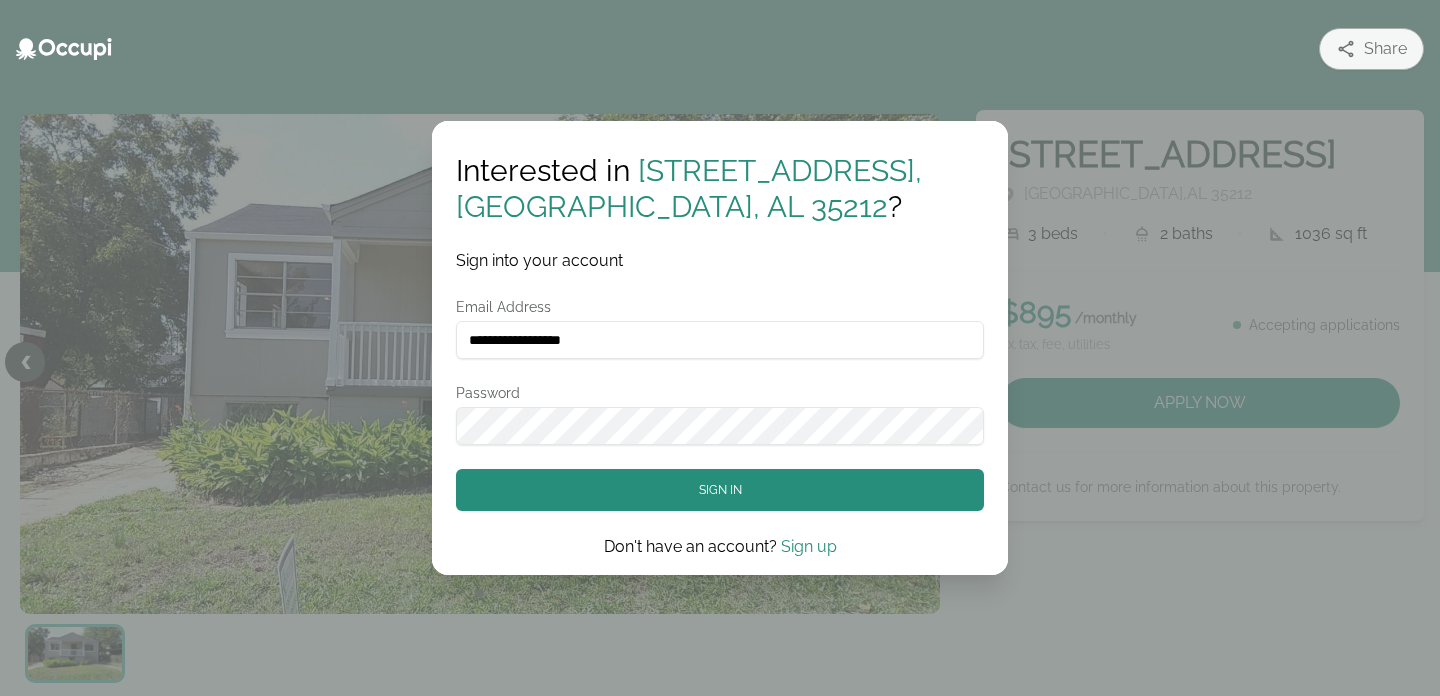 click on "Sign up" at bounding box center [809, 546] 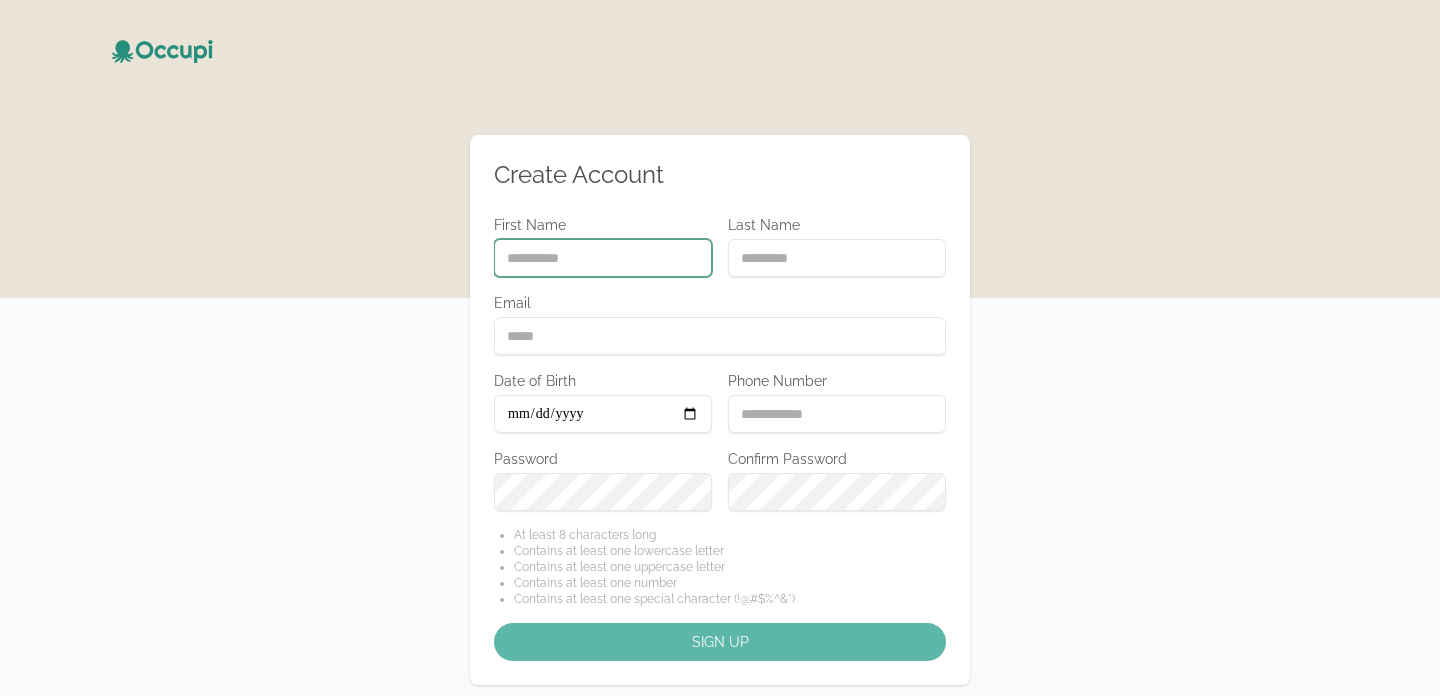 click on "First Name" at bounding box center (603, 258) 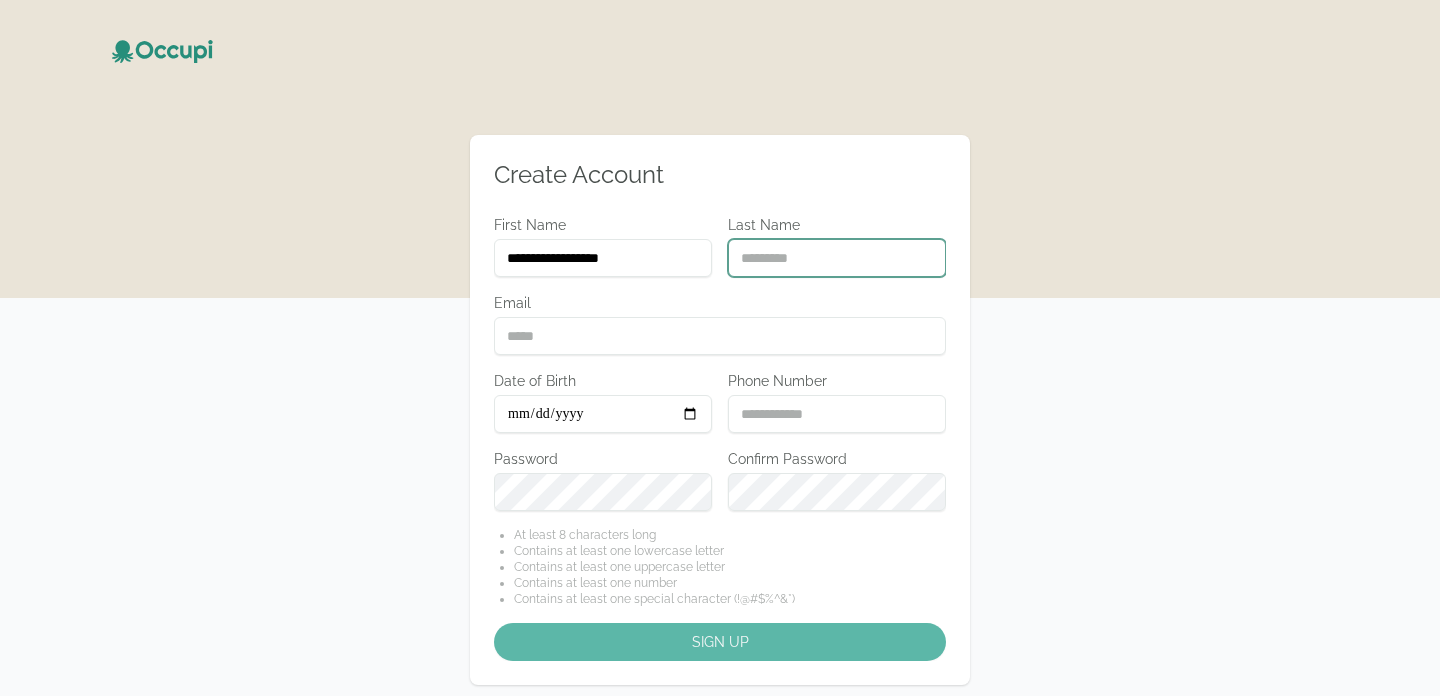 type on "**********" 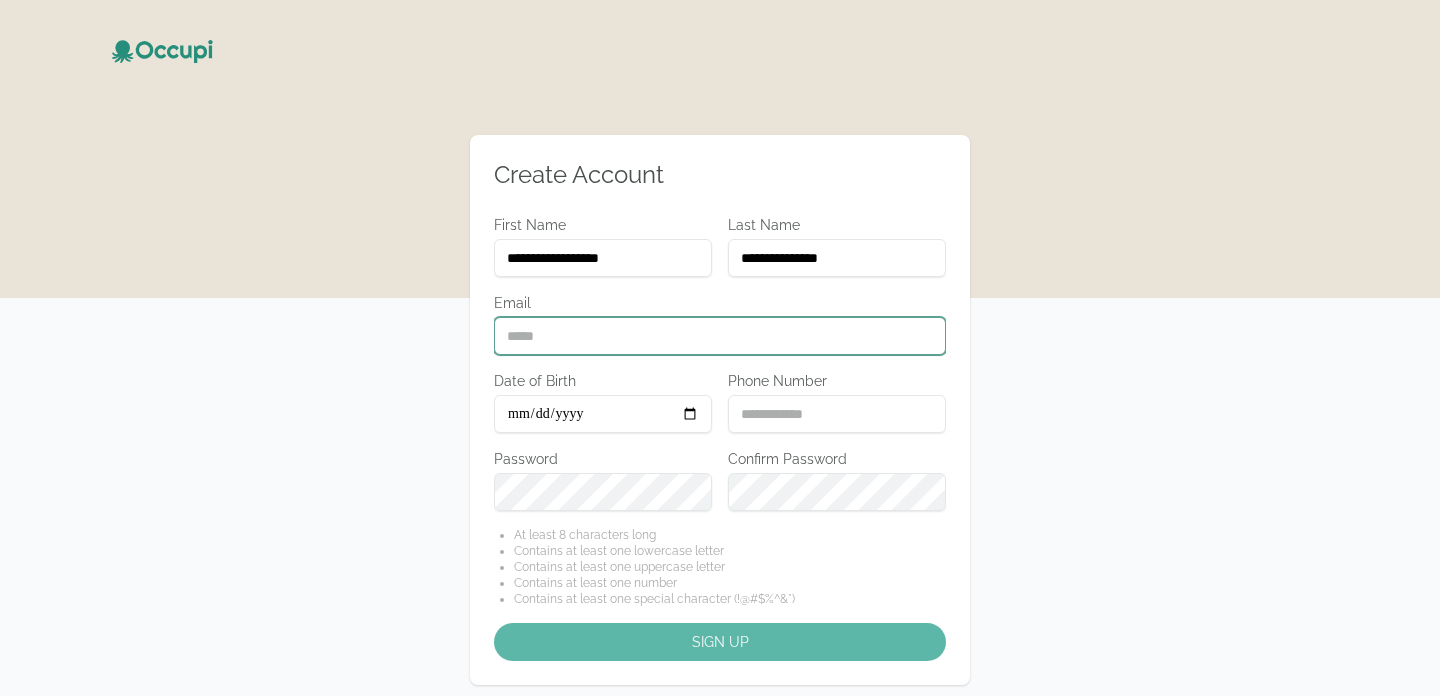 type on "**********" 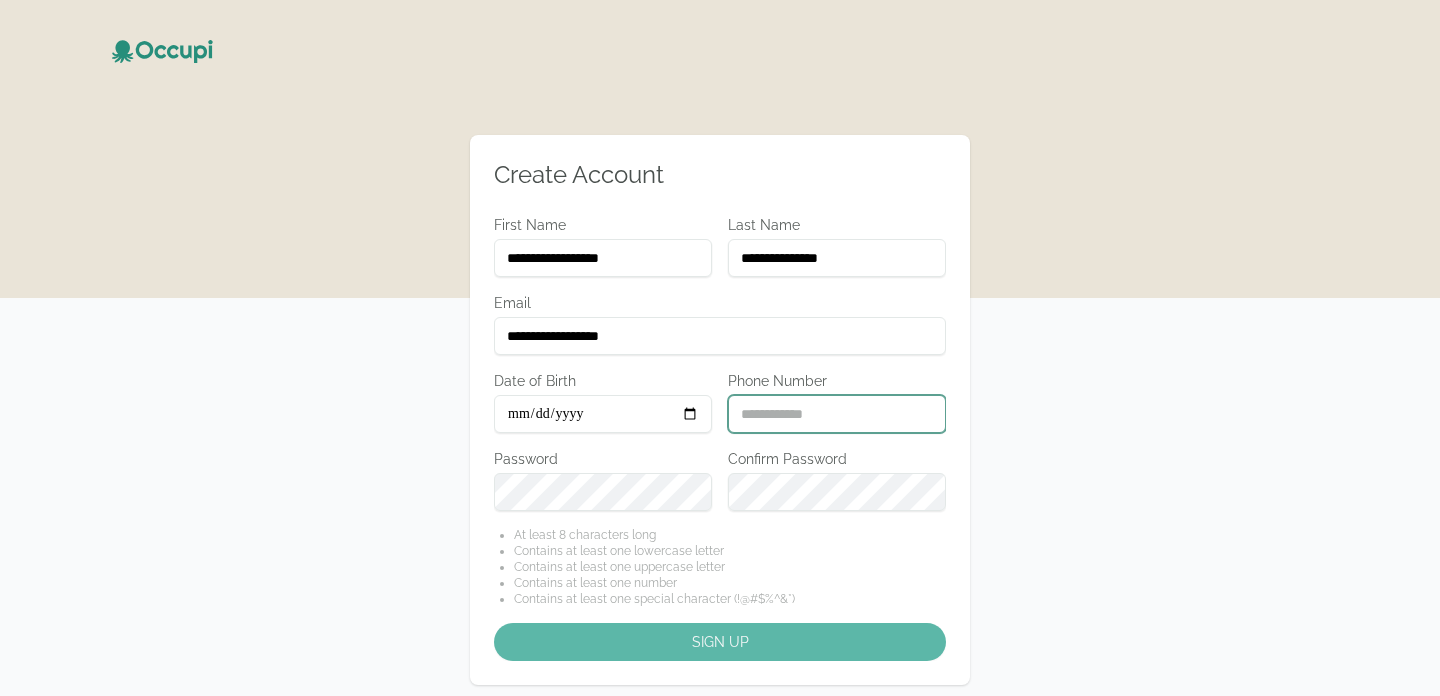 type on "**********" 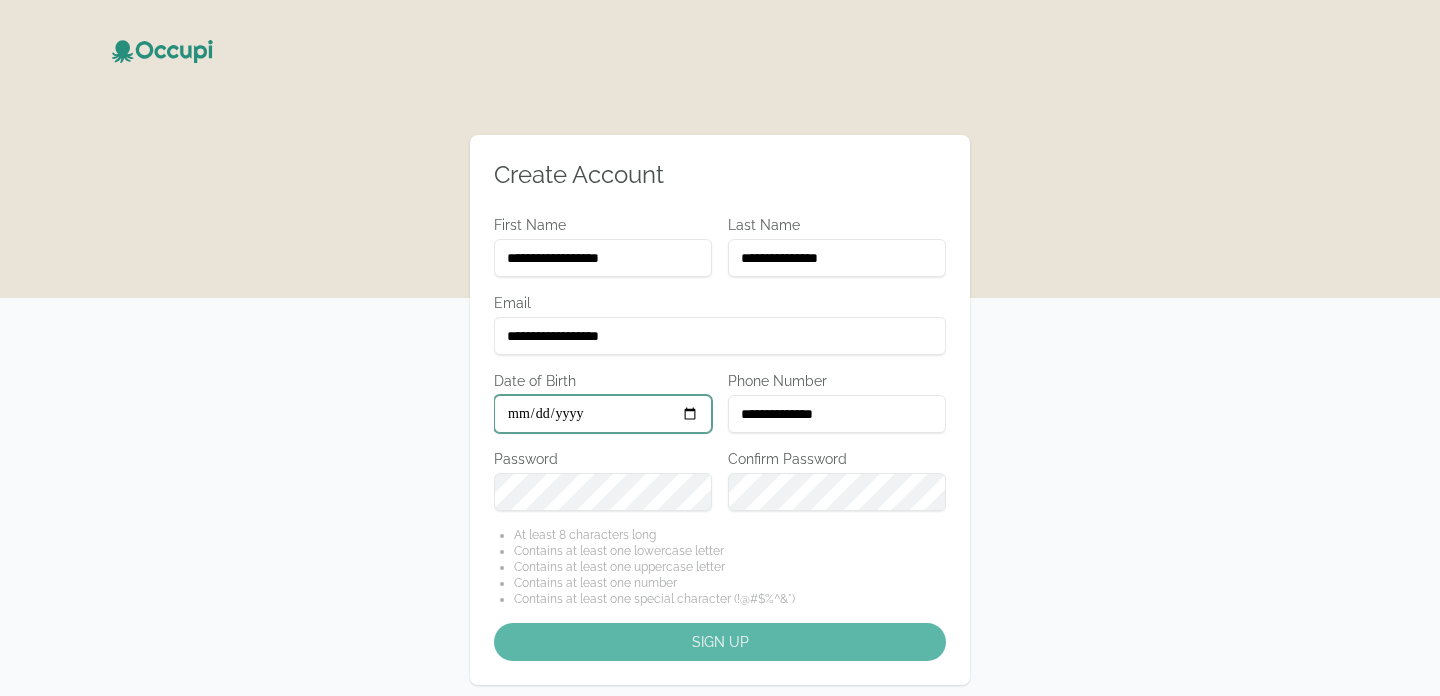 click on "Date of Birth" at bounding box center [603, 414] 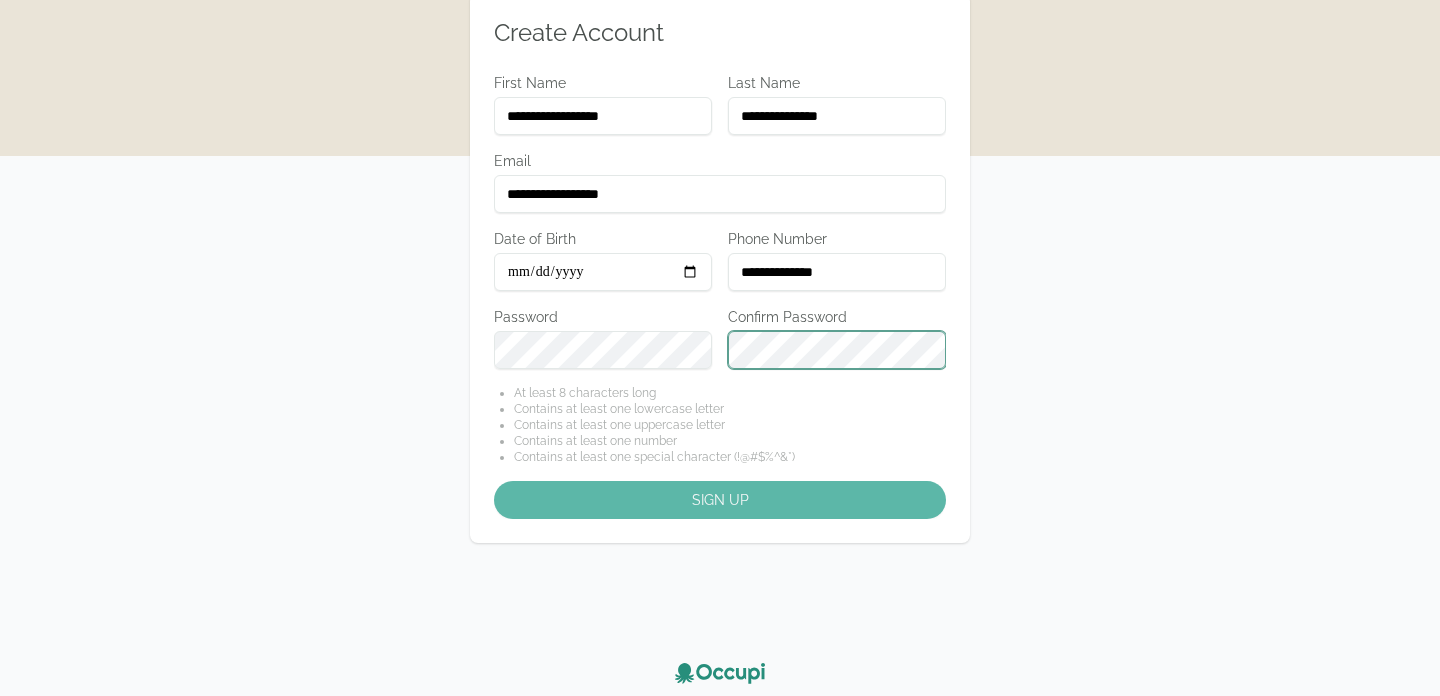 scroll, scrollTop: 203, scrollLeft: 0, axis: vertical 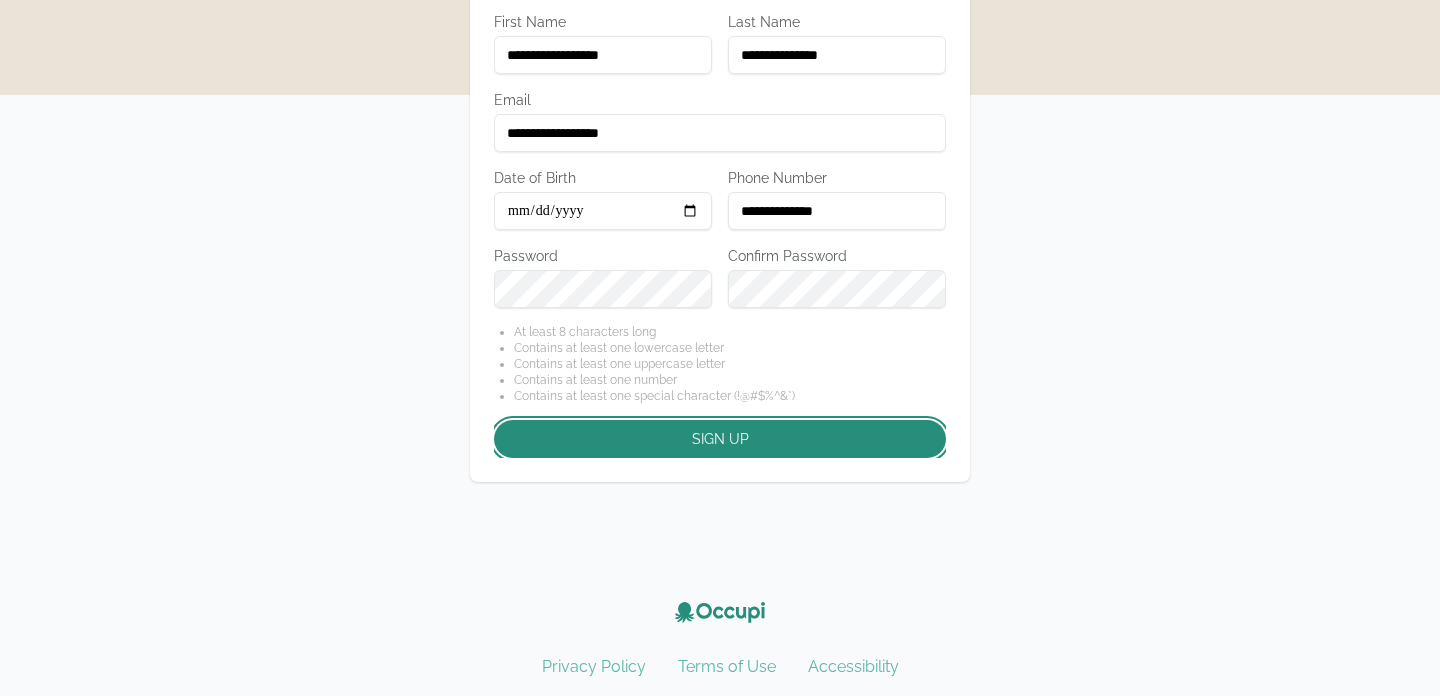click on "Sign up" at bounding box center [720, 439] 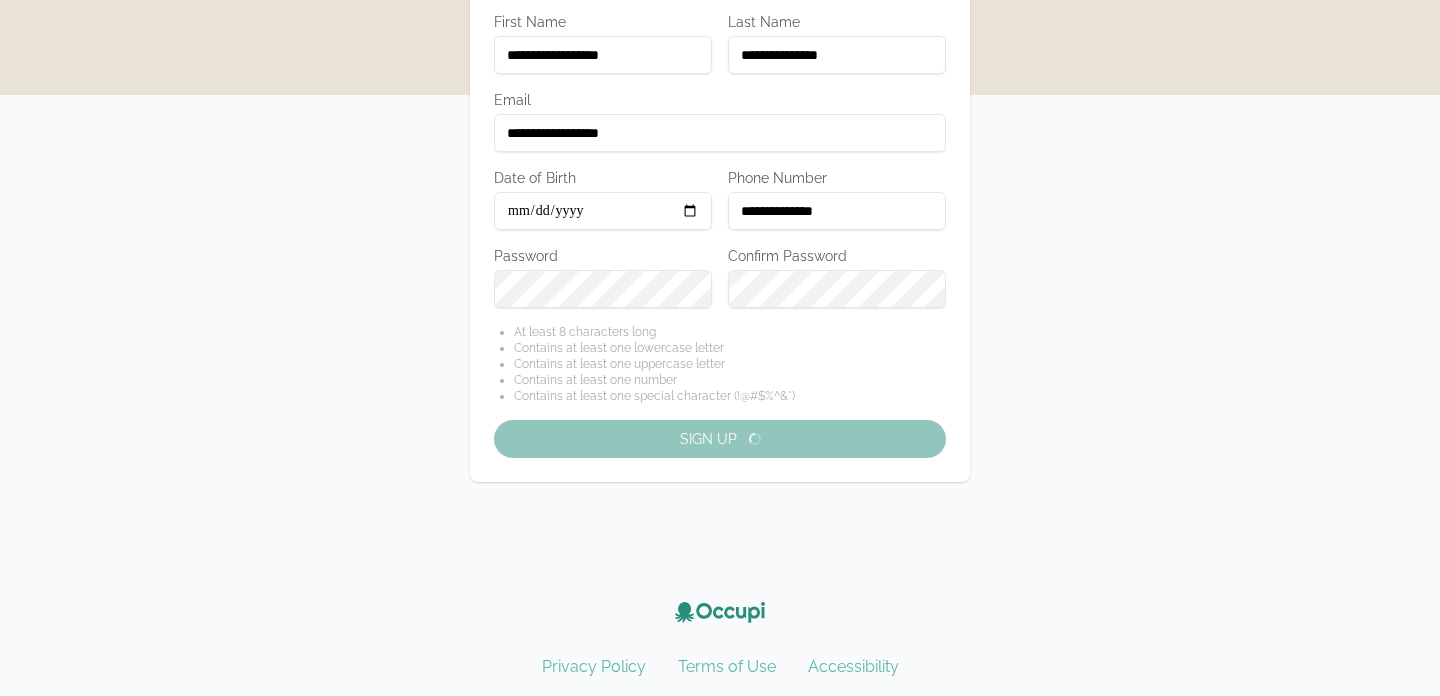 scroll, scrollTop: 0, scrollLeft: 0, axis: both 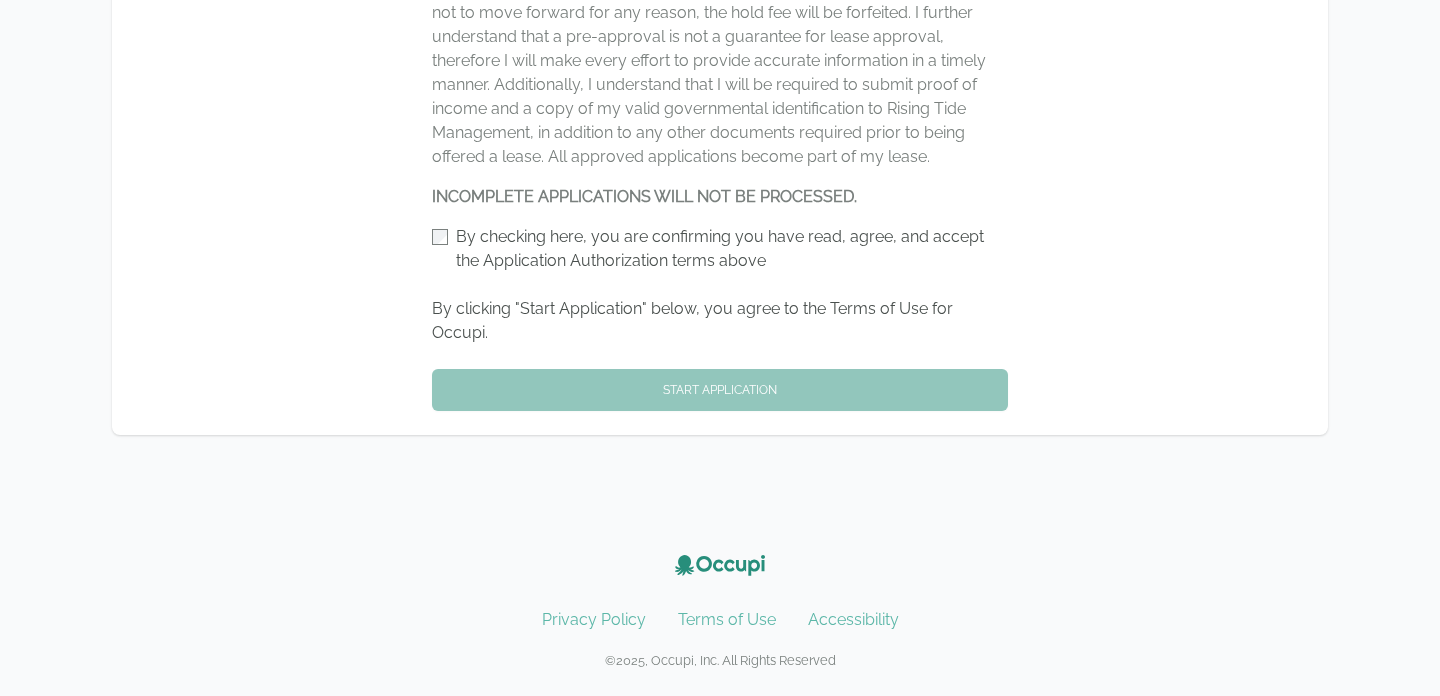click on "By checking here, you are confirming you have read, agree, and accept the Application Authorization terms above" at bounding box center [732, 249] 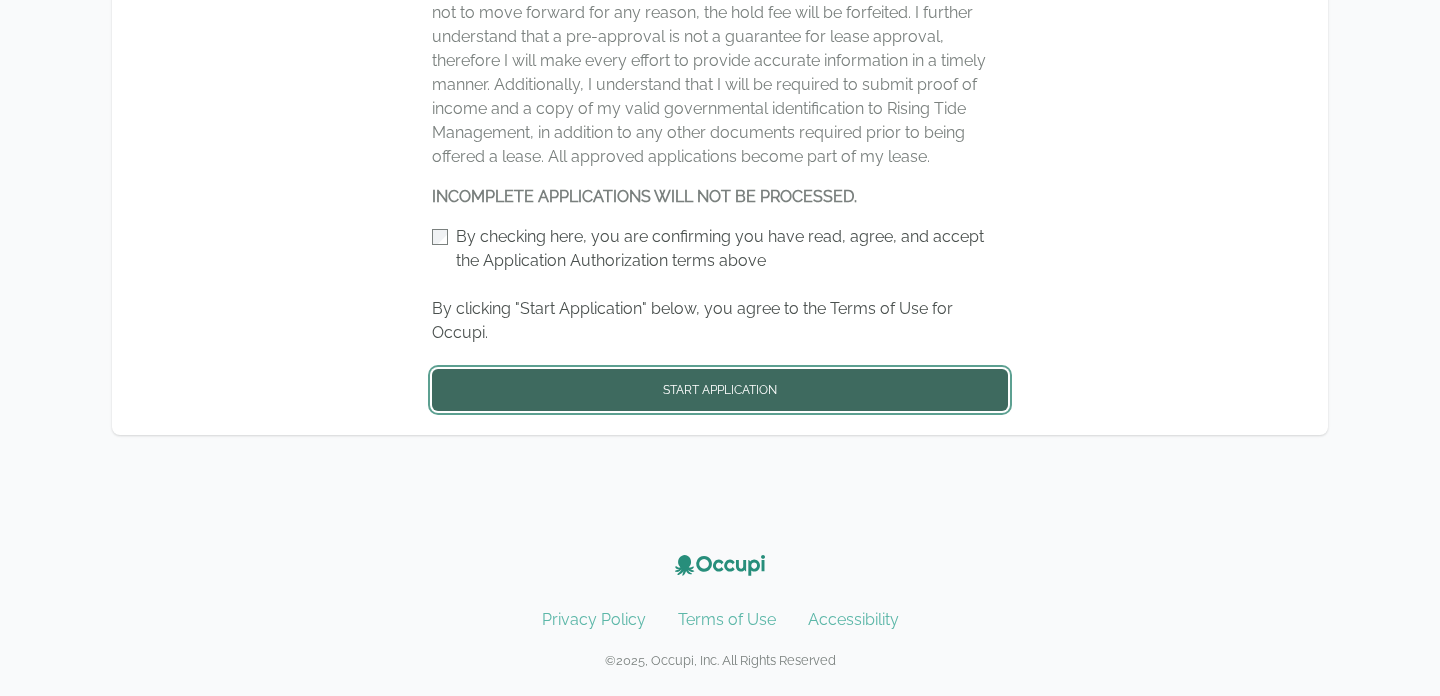 click on "Start Application" at bounding box center (720, 390) 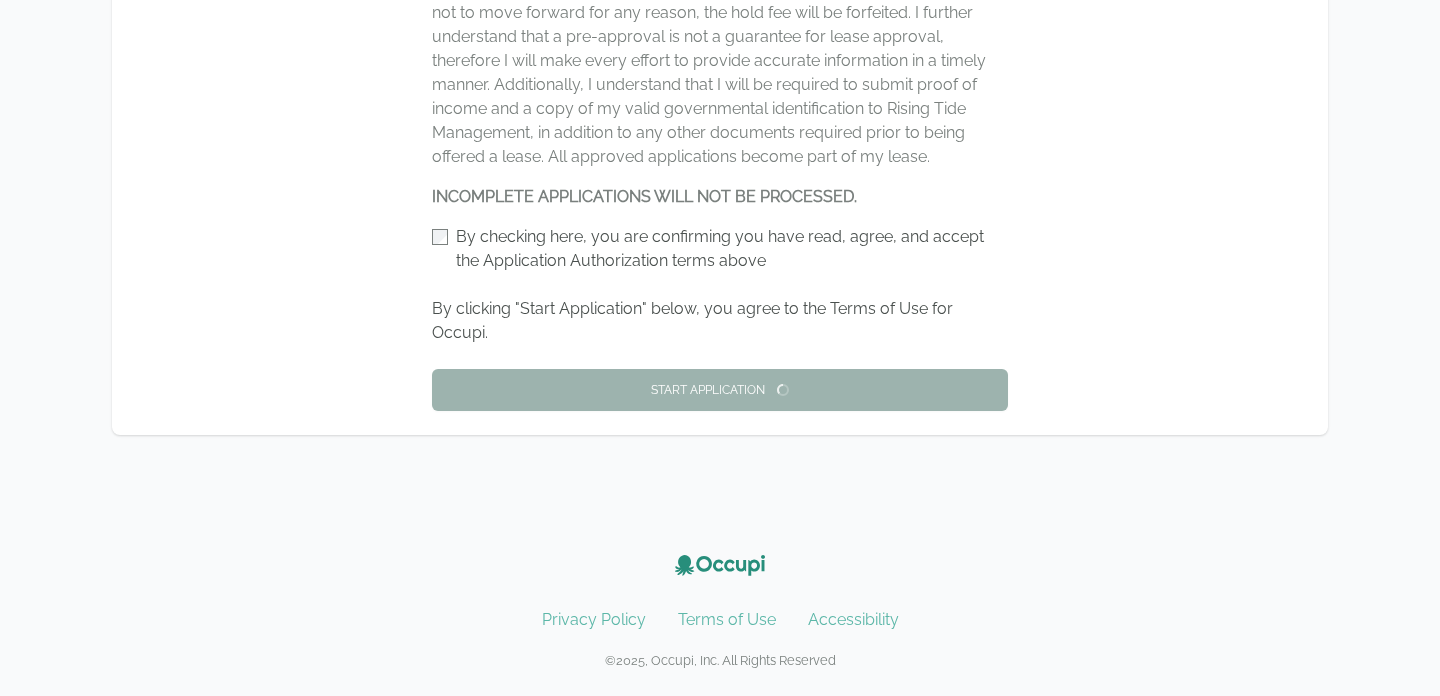 scroll, scrollTop: 0, scrollLeft: 0, axis: both 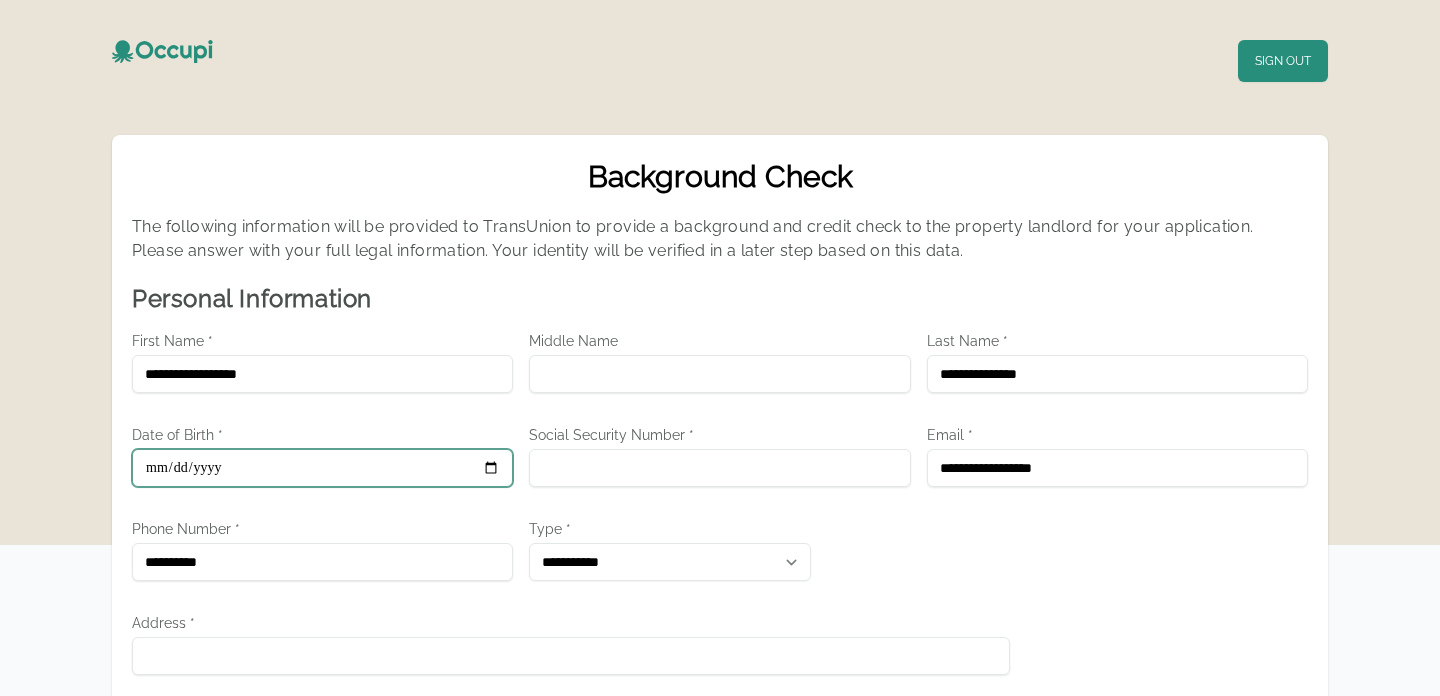 click at bounding box center (322, 468) 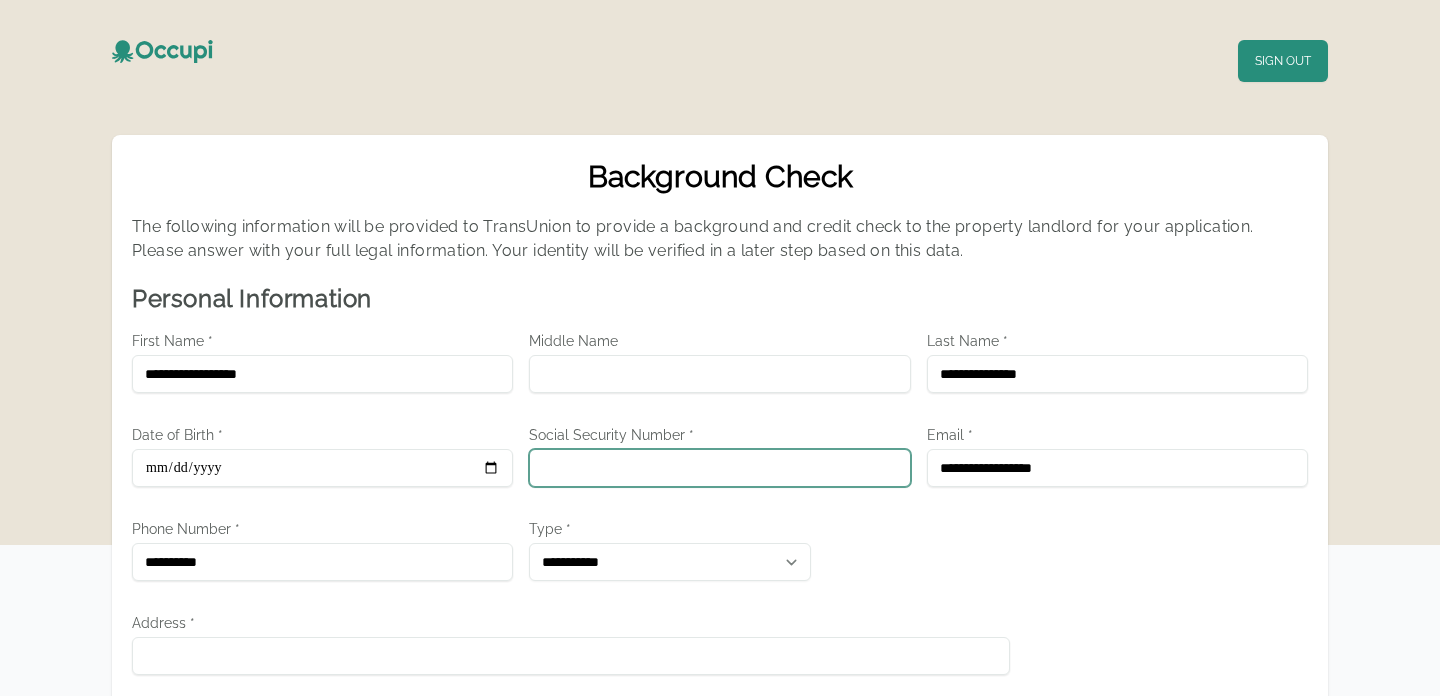 click on "Social Security Number *" at bounding box center (719, 468) 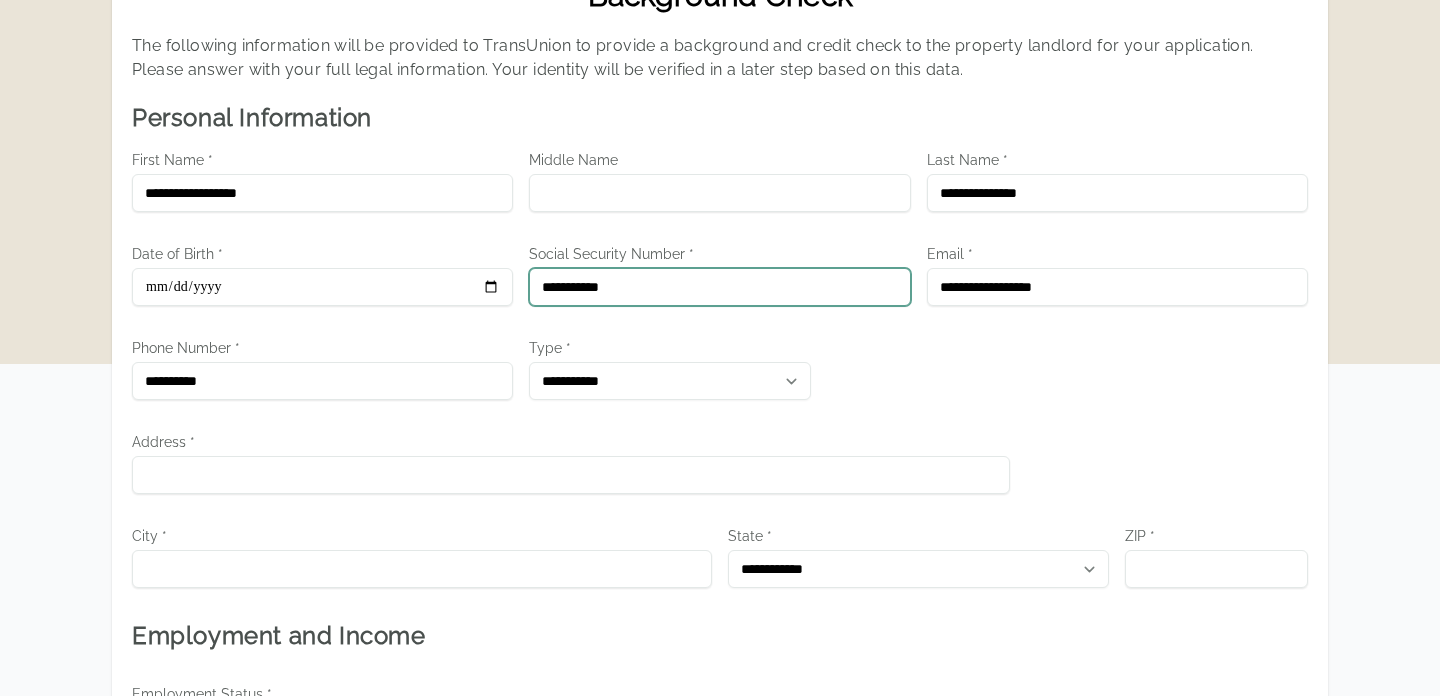scroll, scrollTop: 227, scrollLeft: 0, axis: vertical 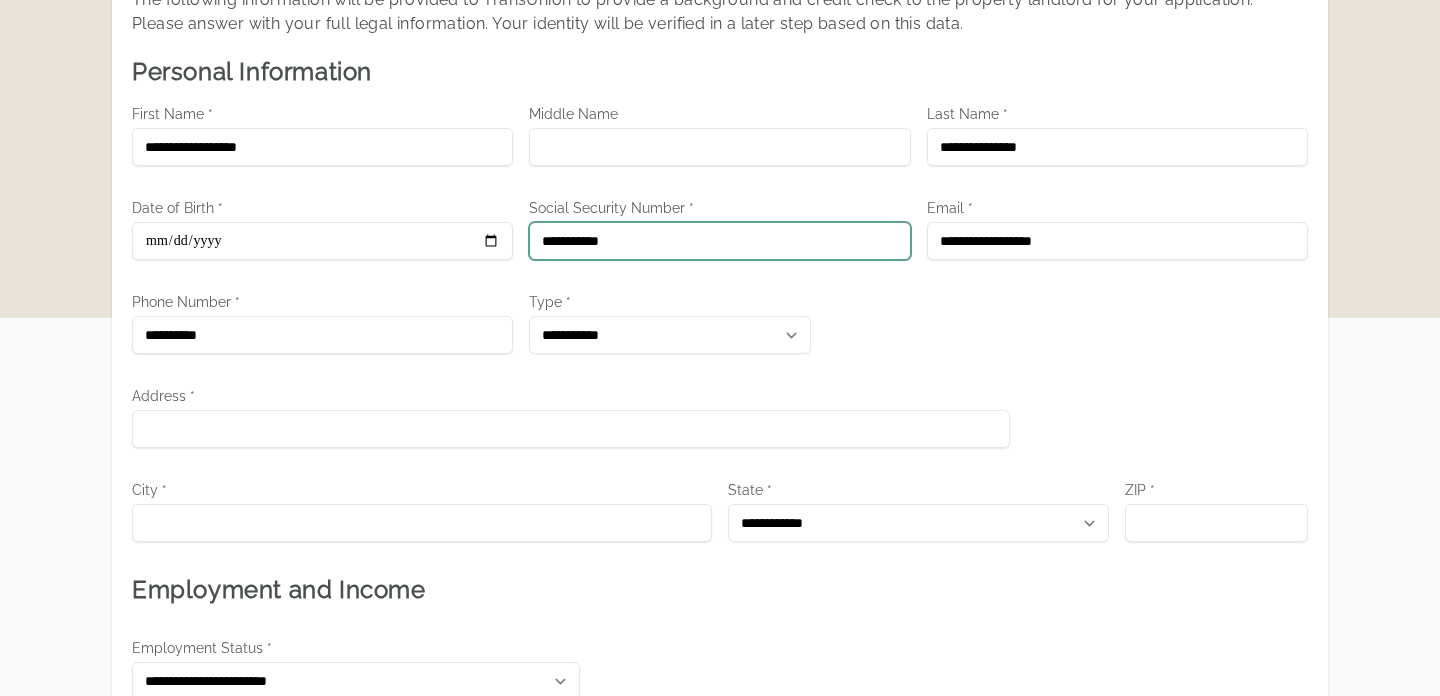 type on "**********" 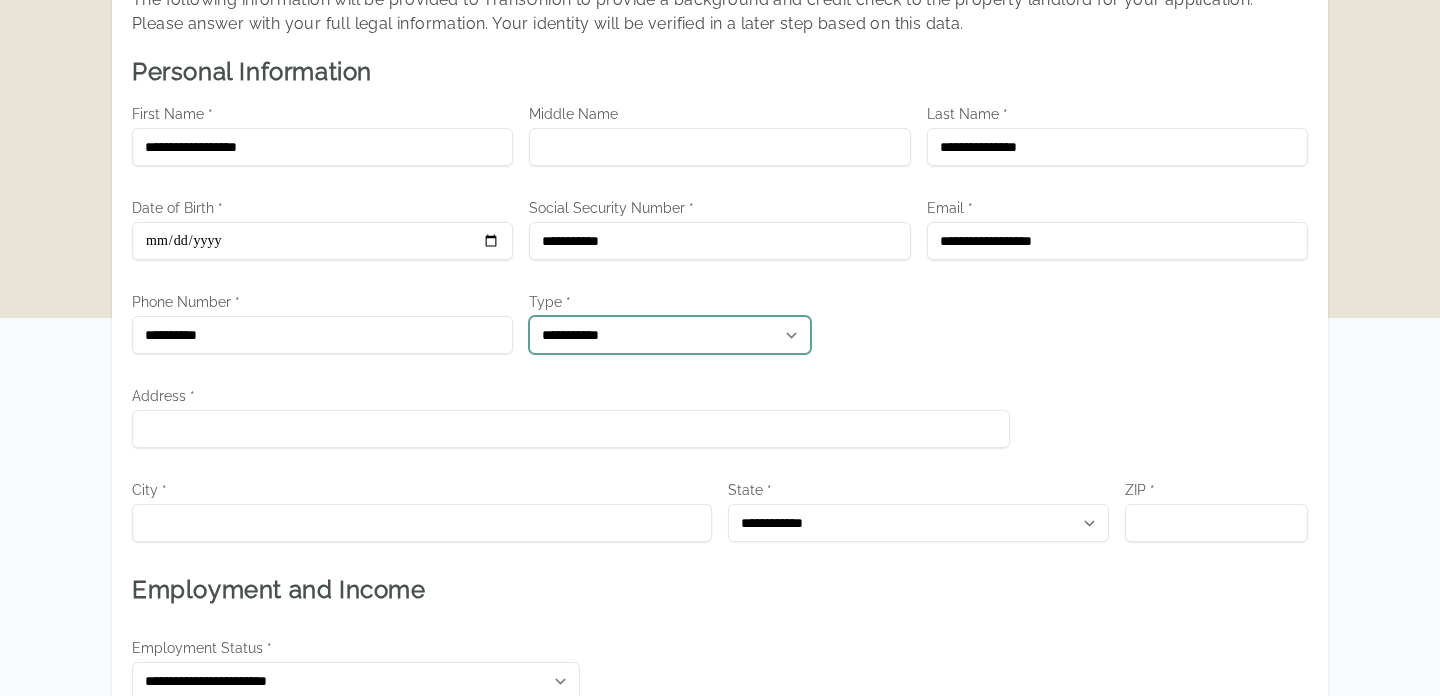 click on "**********" at bounding box center (670, 335) 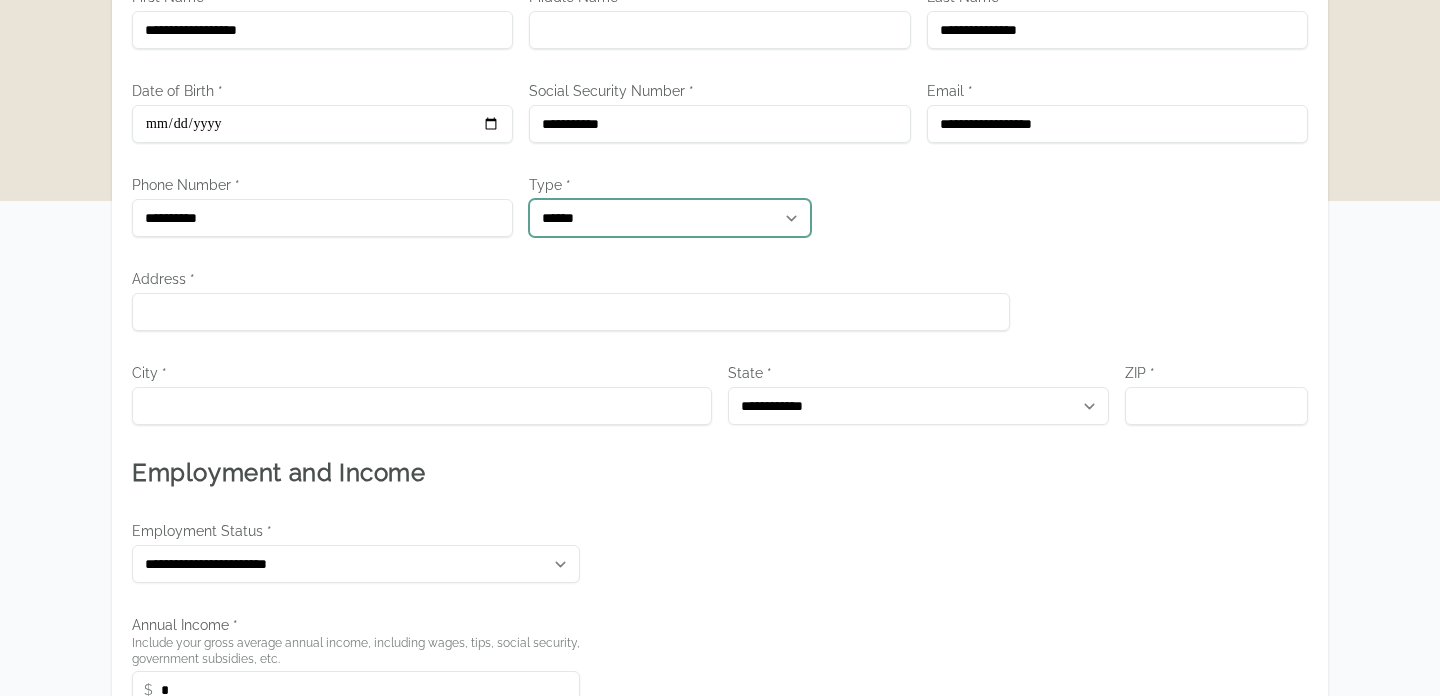scroll, scrollTop: 338, scrollLeft: 0, axis: vertical 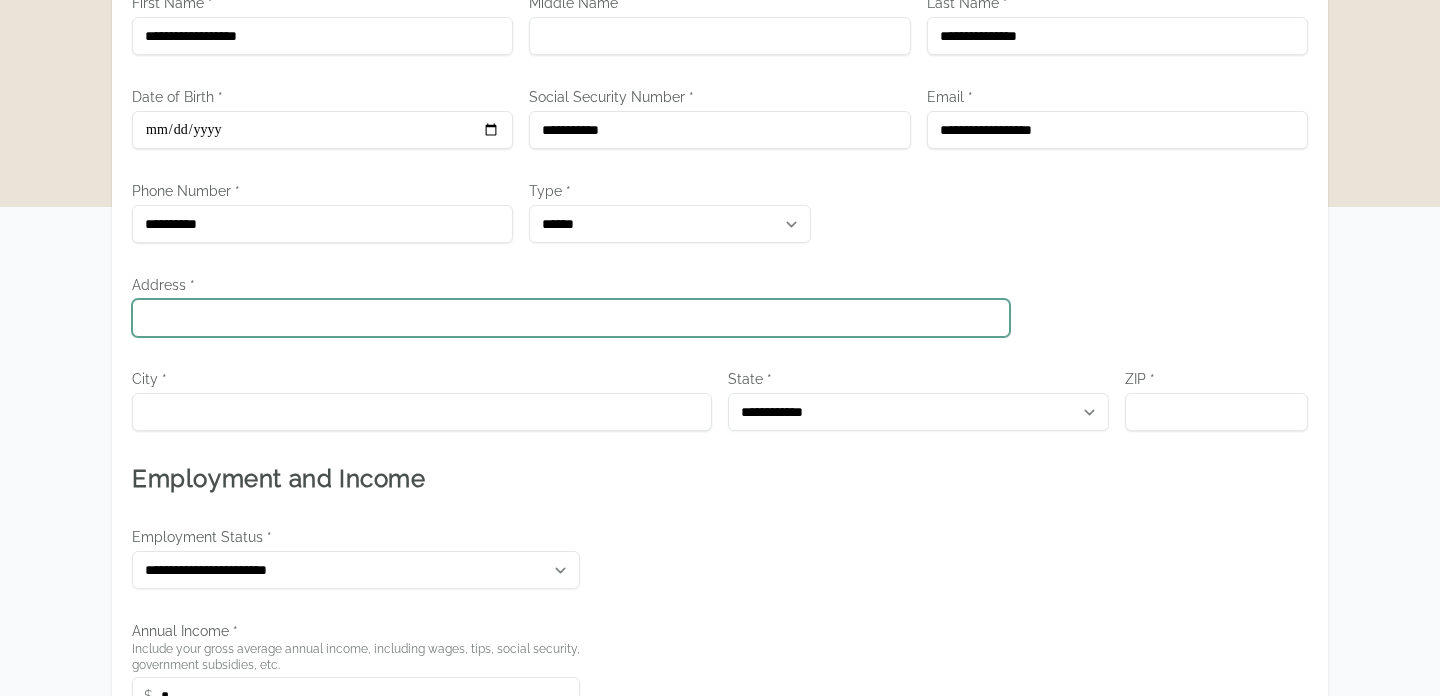 click on "Address *" at bounding box center [571, 318] 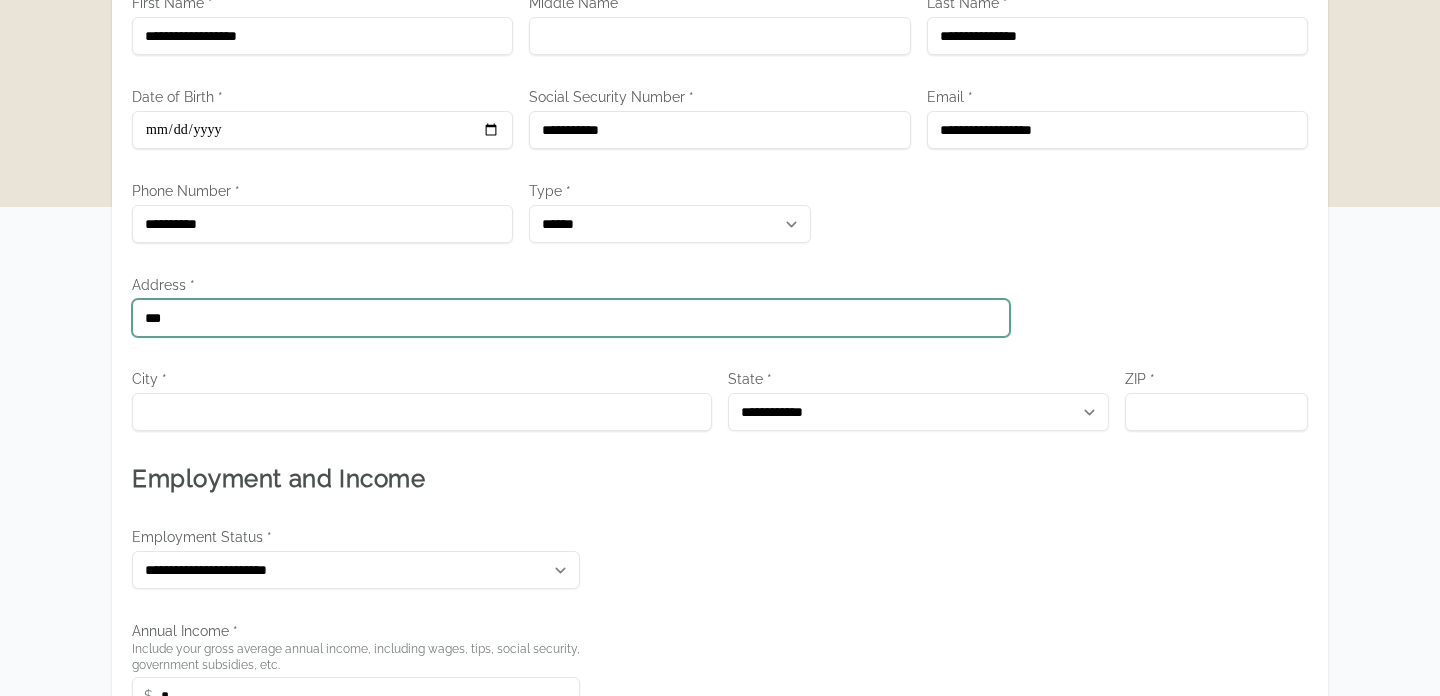 type on "**********" 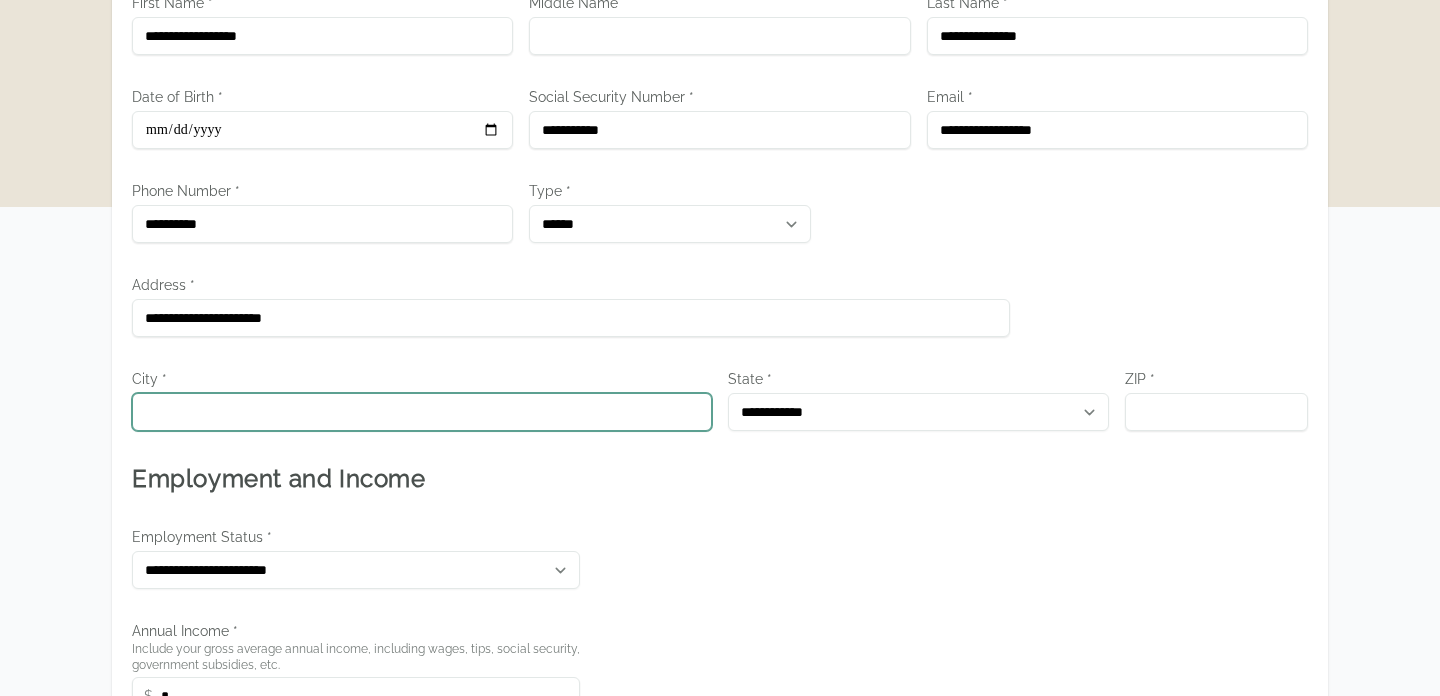 click on "City *" at bounding box center [422, 412] 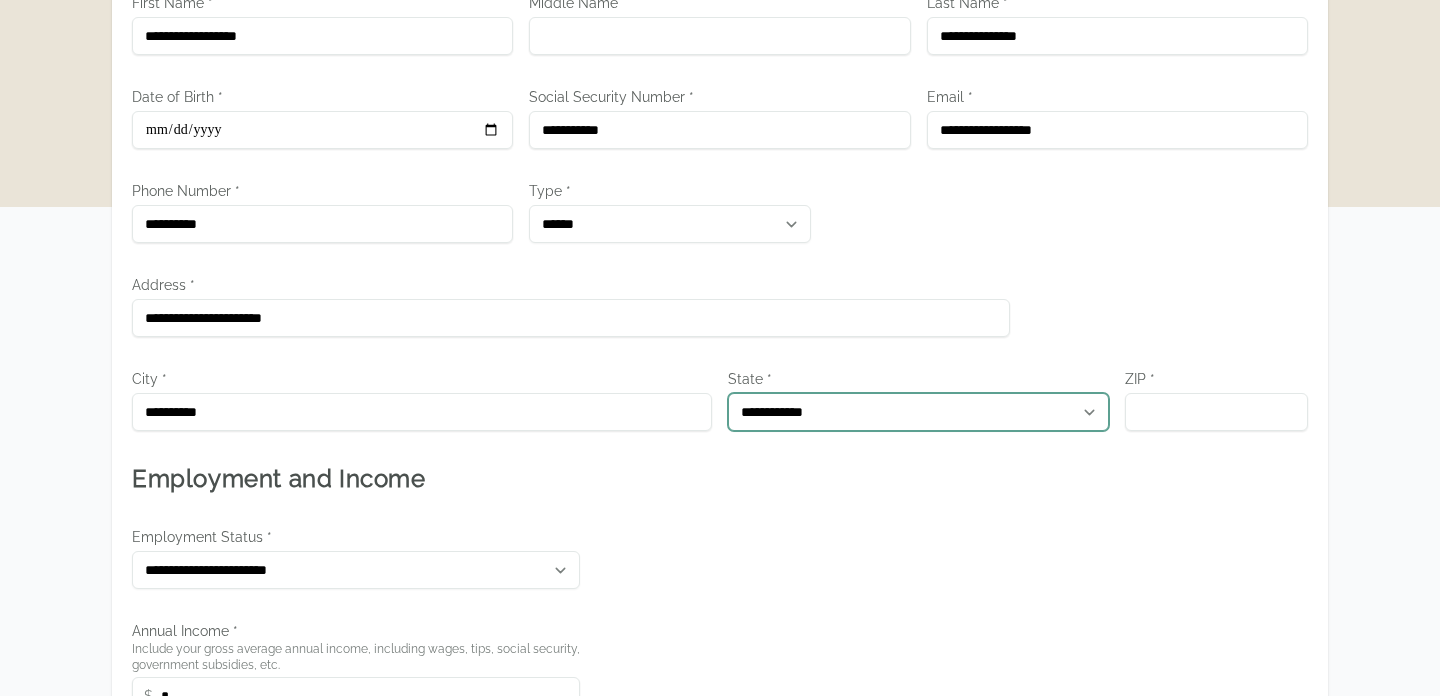 select on "**" 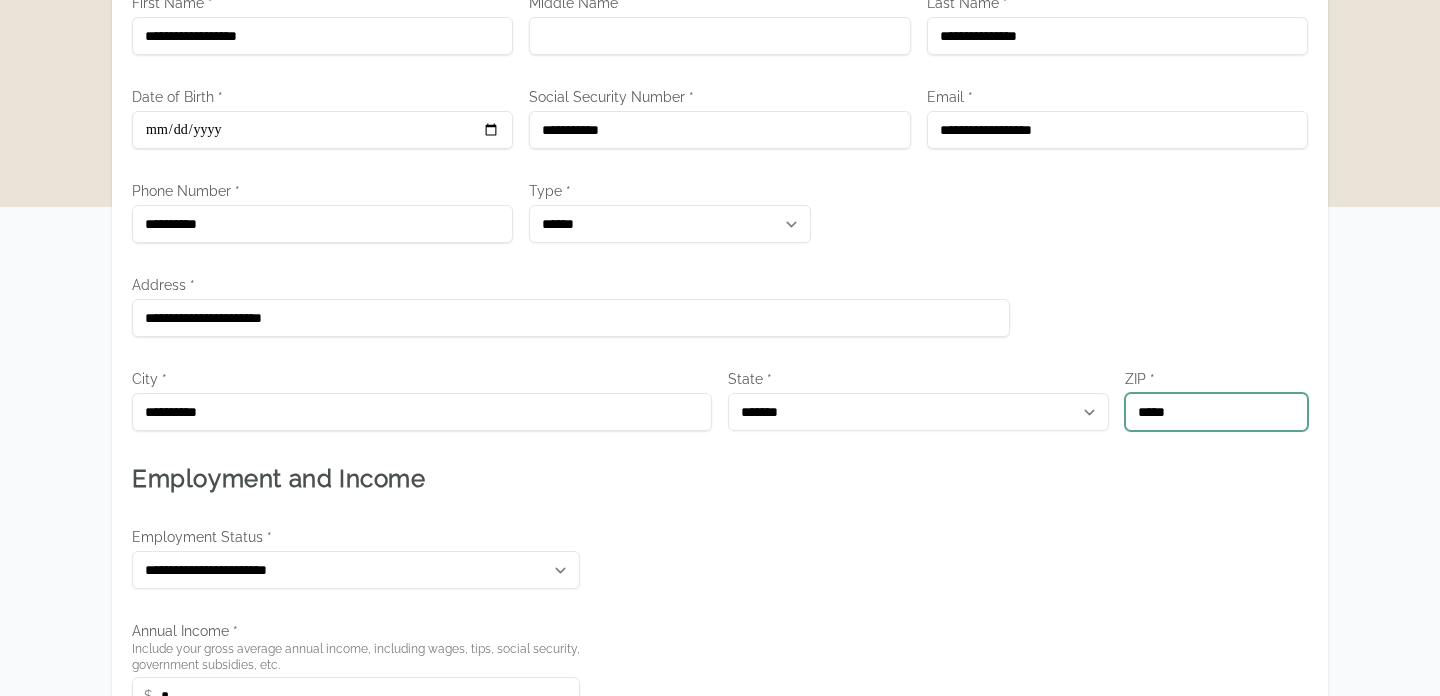 click on "*****" at bounding box center [1216, 412] 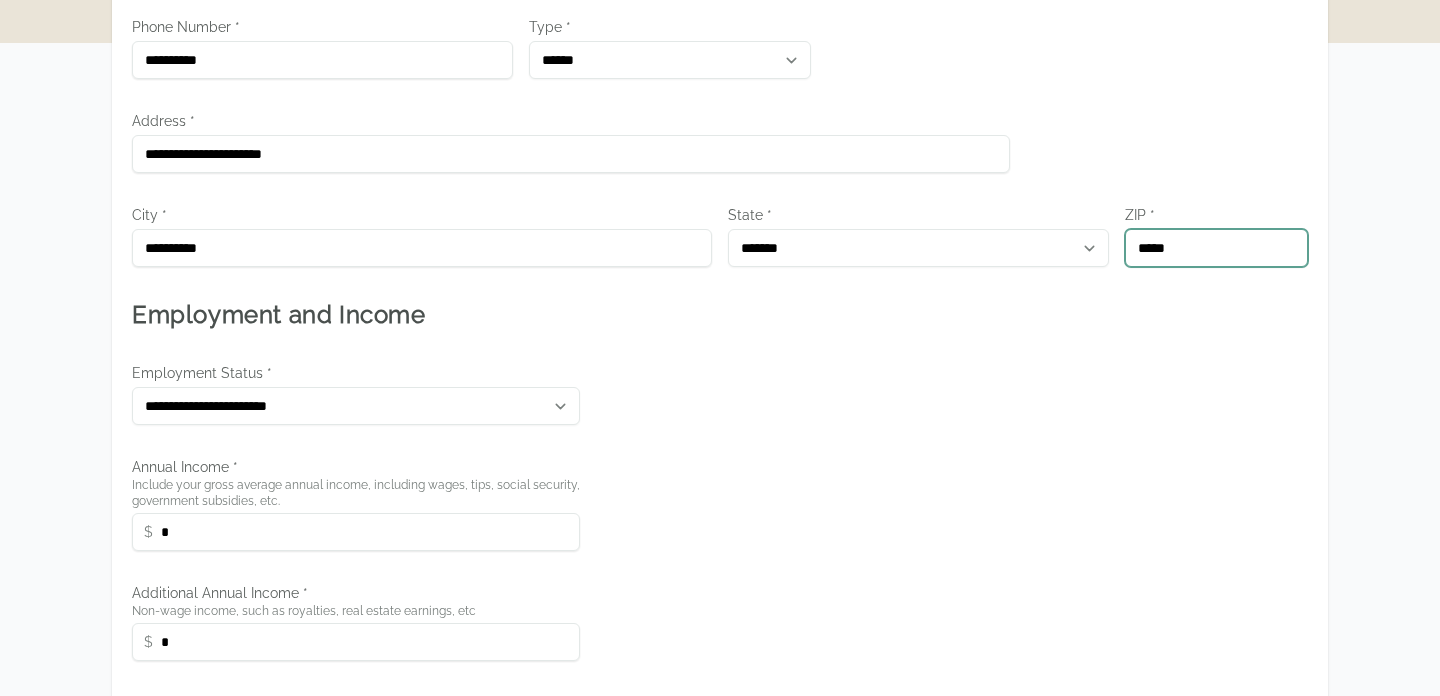 scroll, scrollTop: 590, scrollLeft: 0, axis: vertical 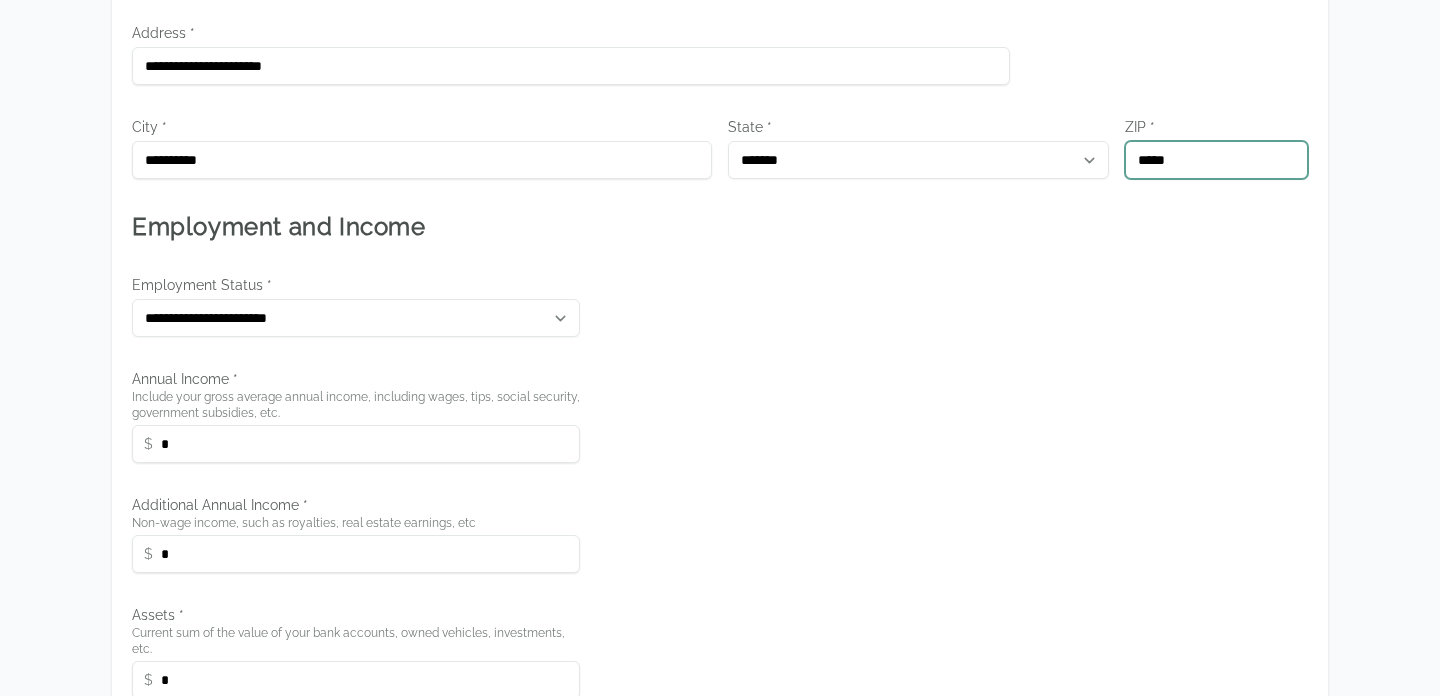 type on "*****" 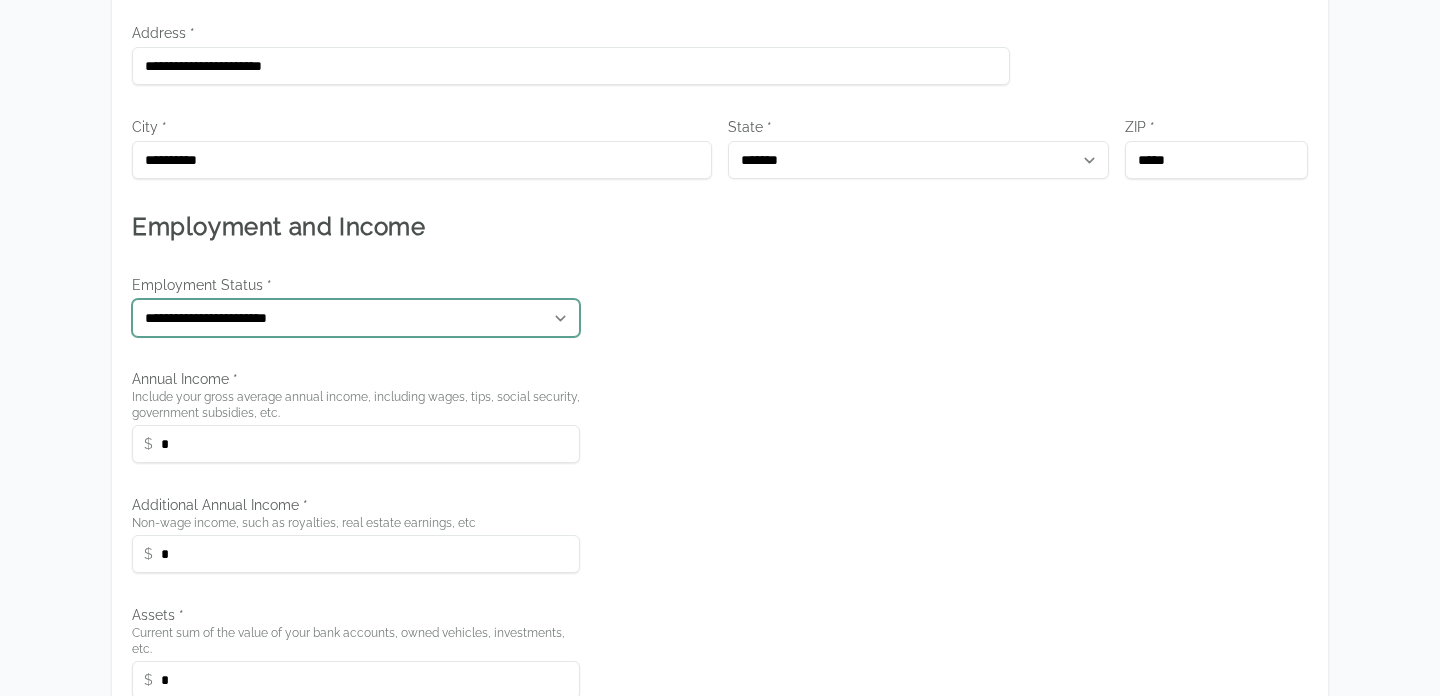 click on "**********" at bounding box center (356, 318) 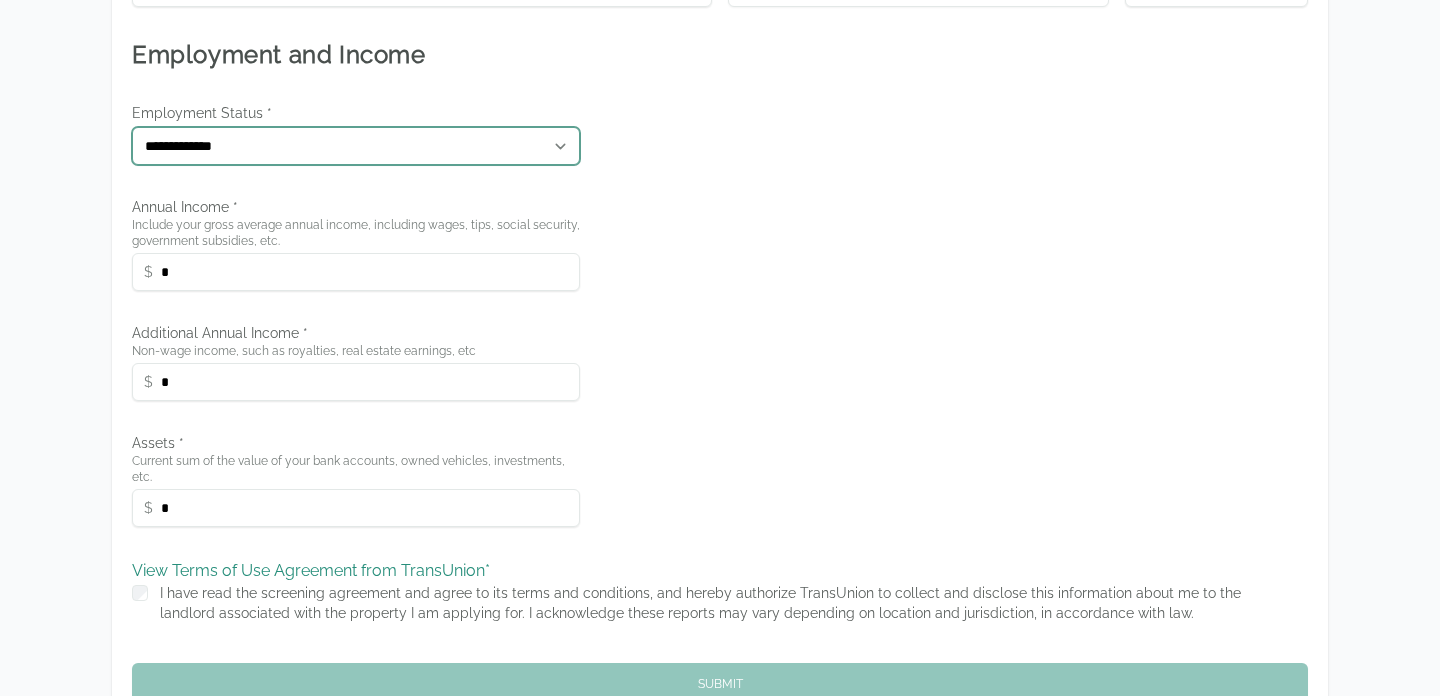 scroll, scrollTop: 777, scrollLeft: 0, axis: vertical 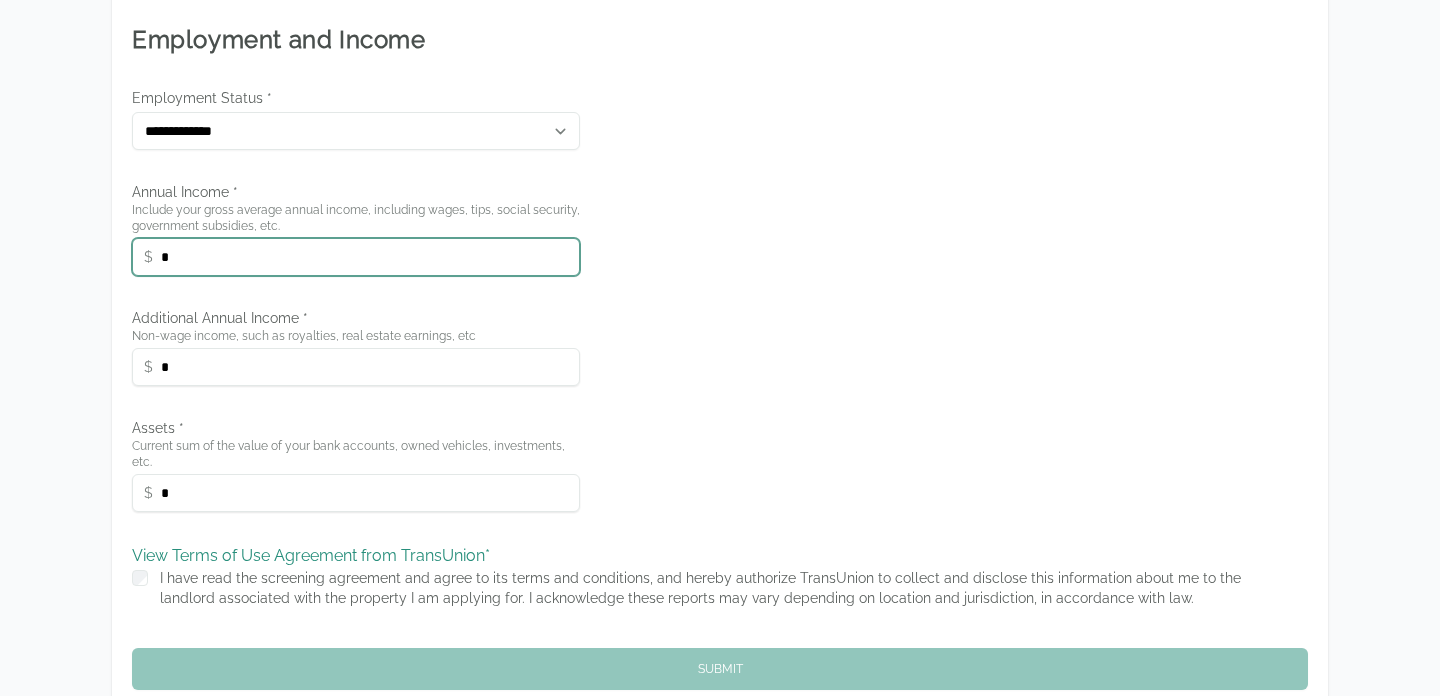 click on "*" at bounding box center (356, 257) 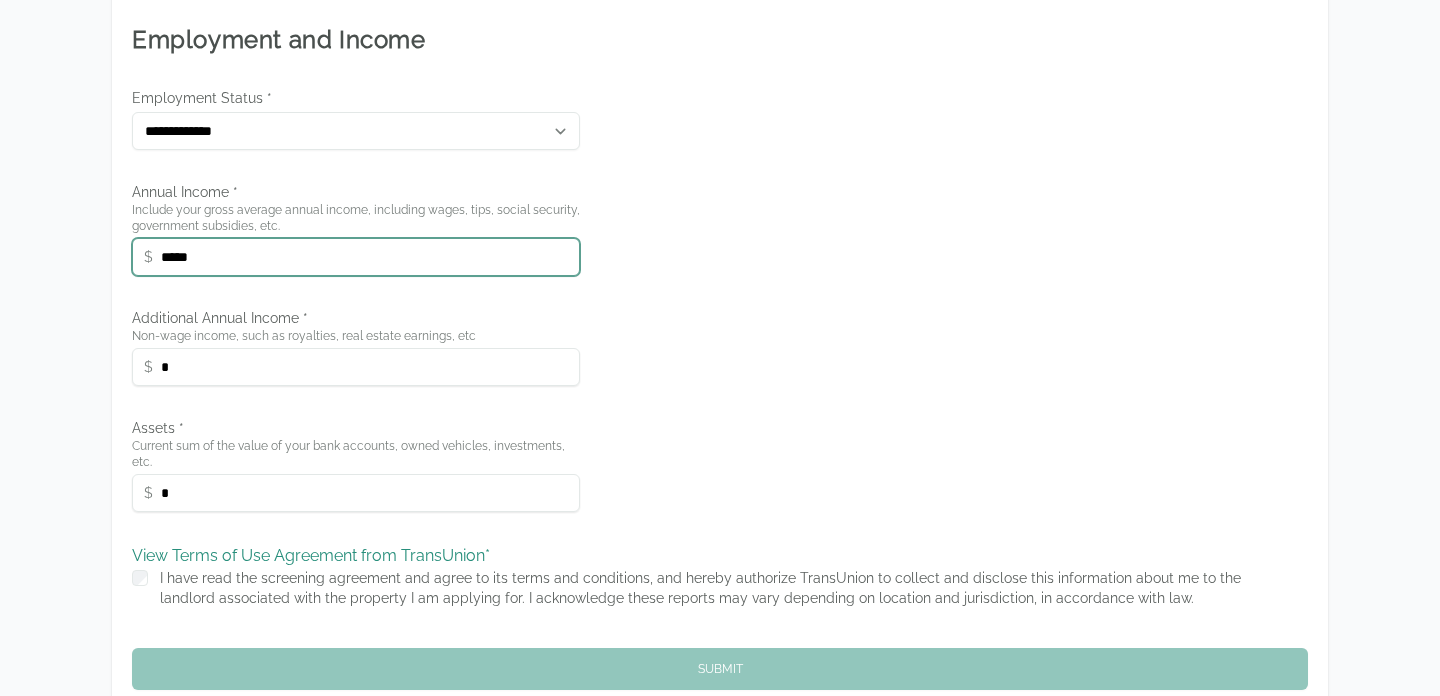 type on "*****" 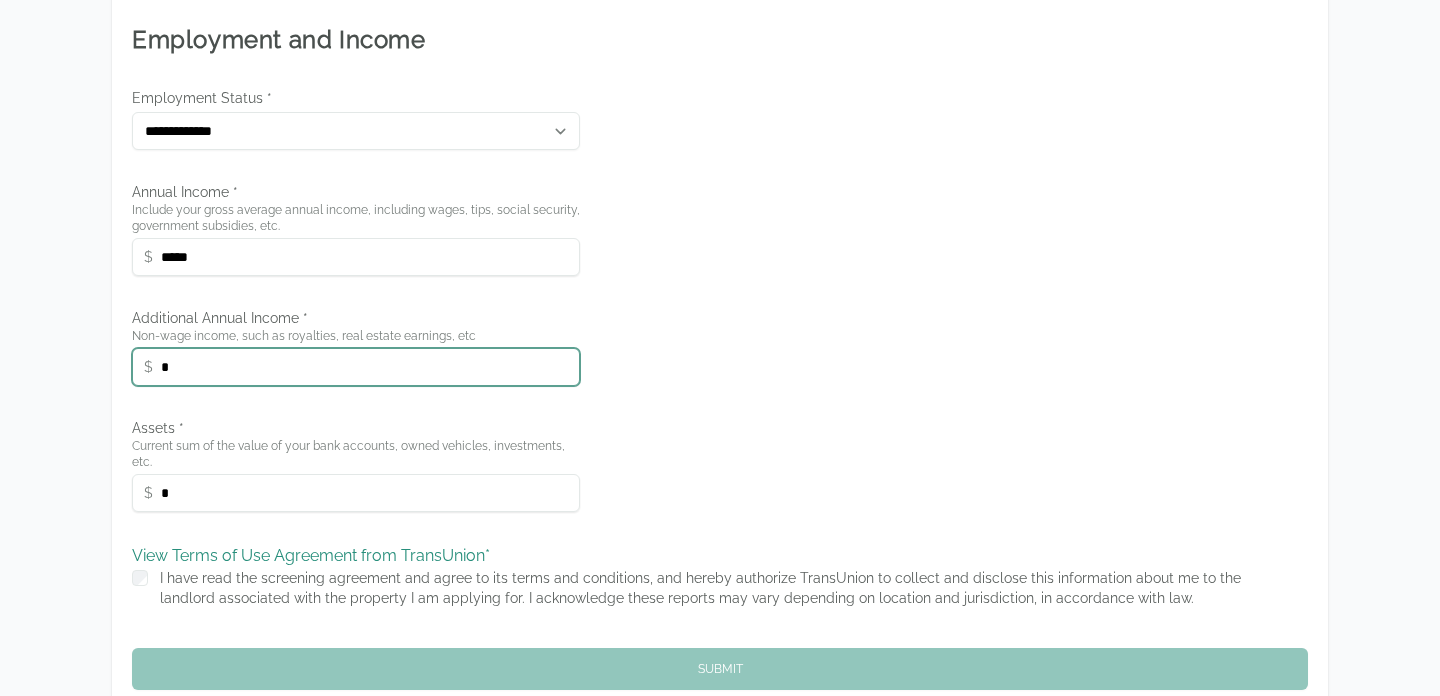 click on "*" at bounding box center (356, 367) 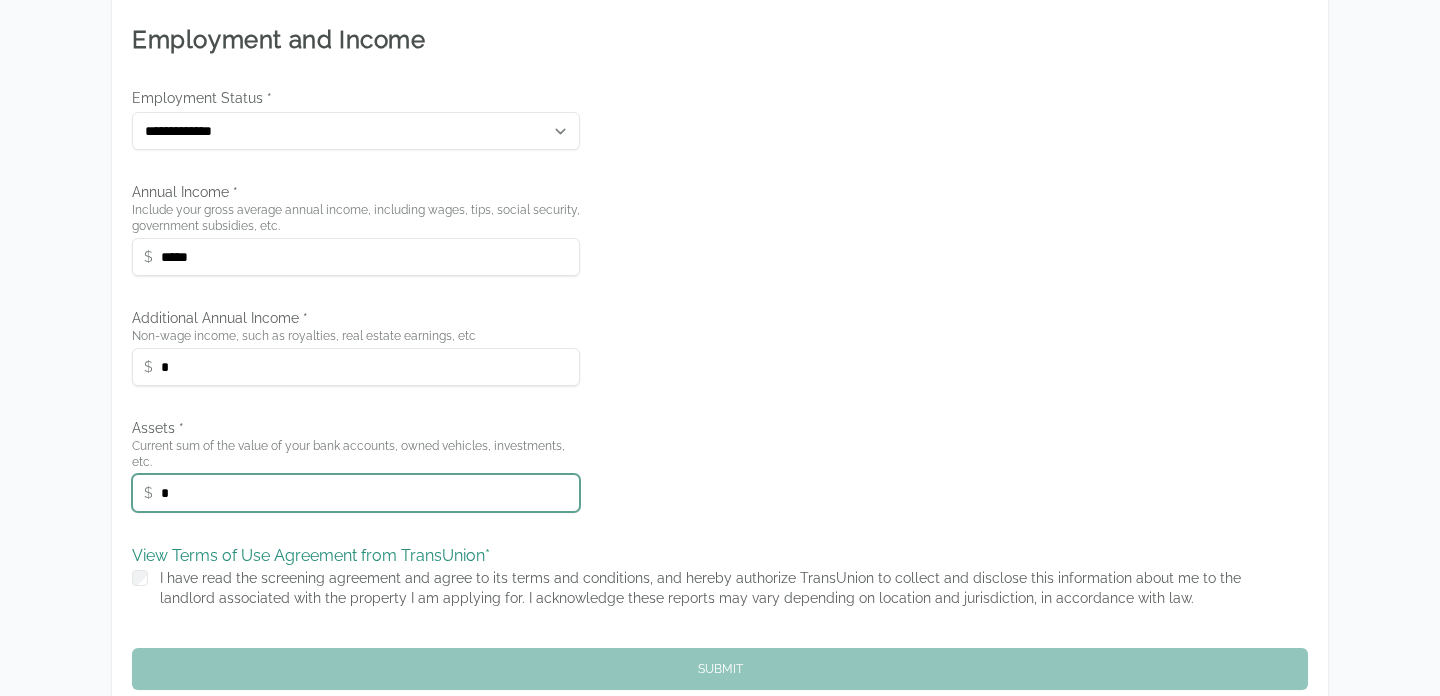 click on "*" at bounding box center (356, 493) 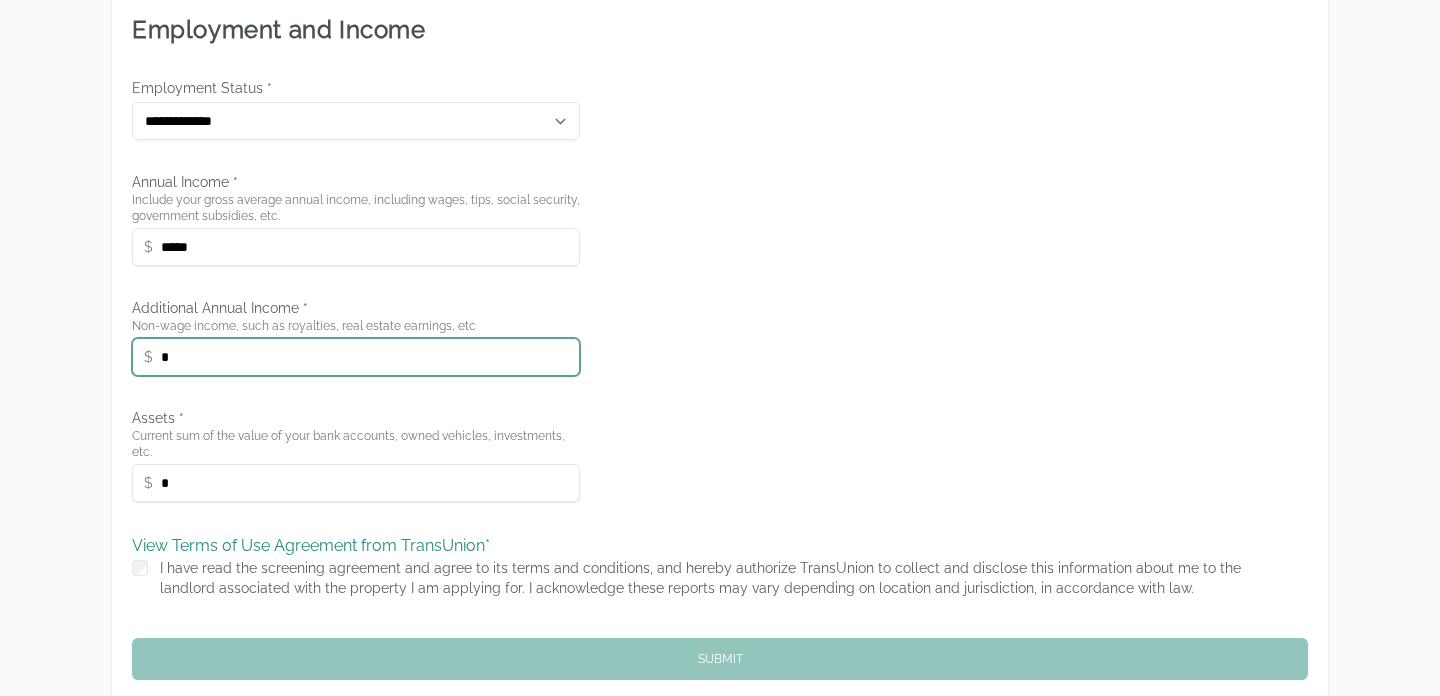 click on "*" at bounding box center [356, 357] 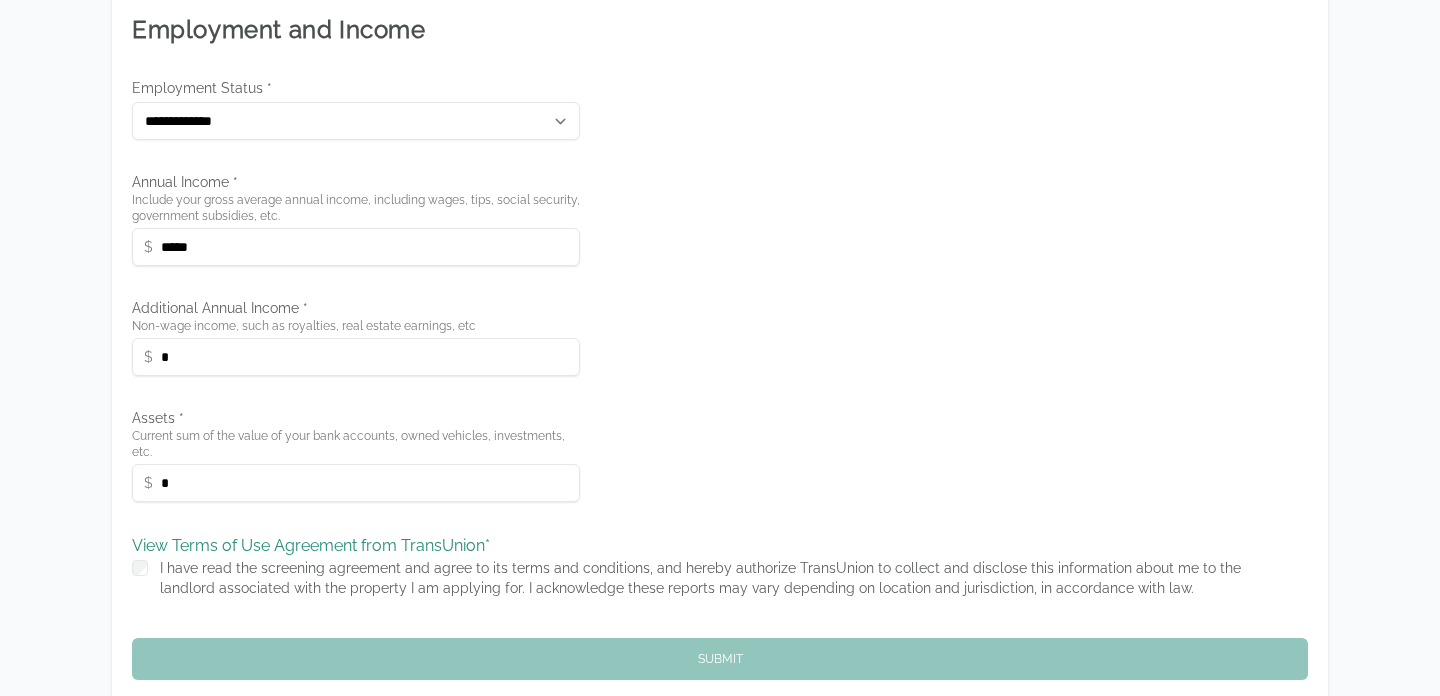 click on "Current sum of the value of your bank accounts, owned vehicles, investments, etc." at bounding box center (356, 444) 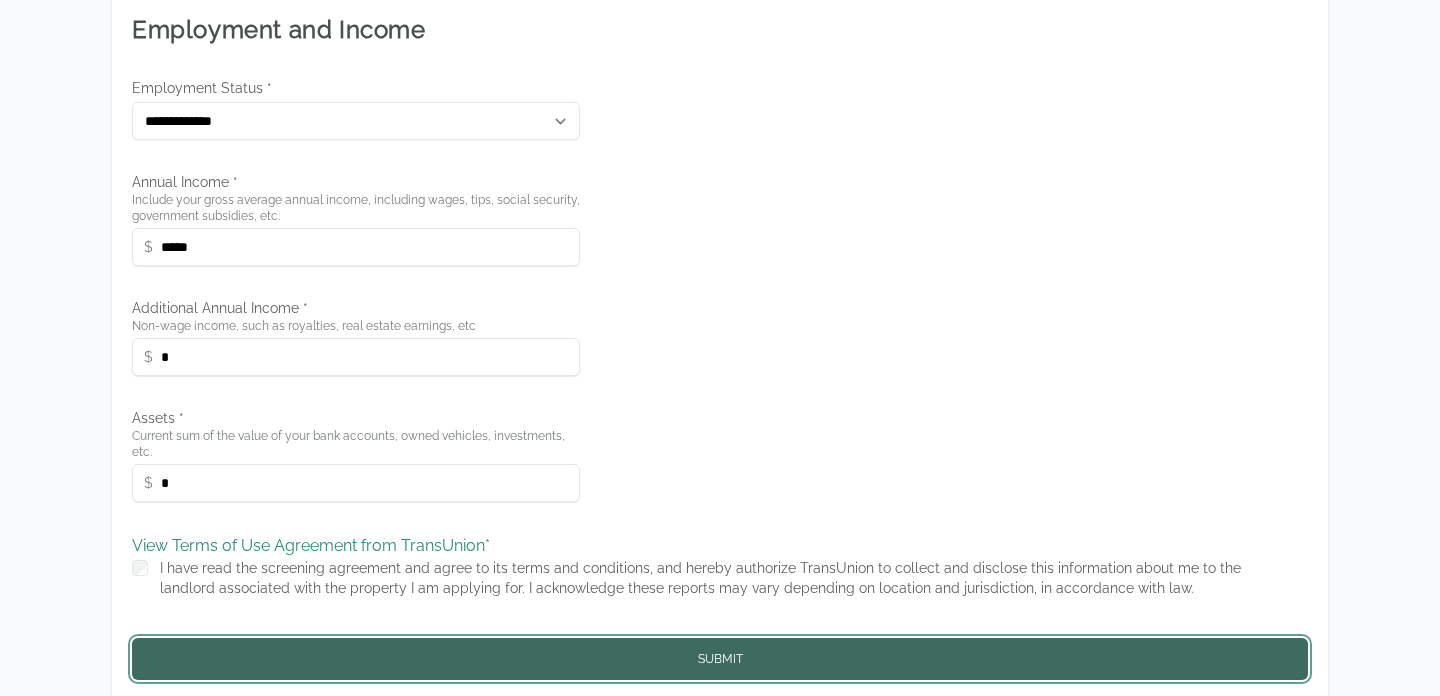 click on "Submit" at bounding box center [720, 659] 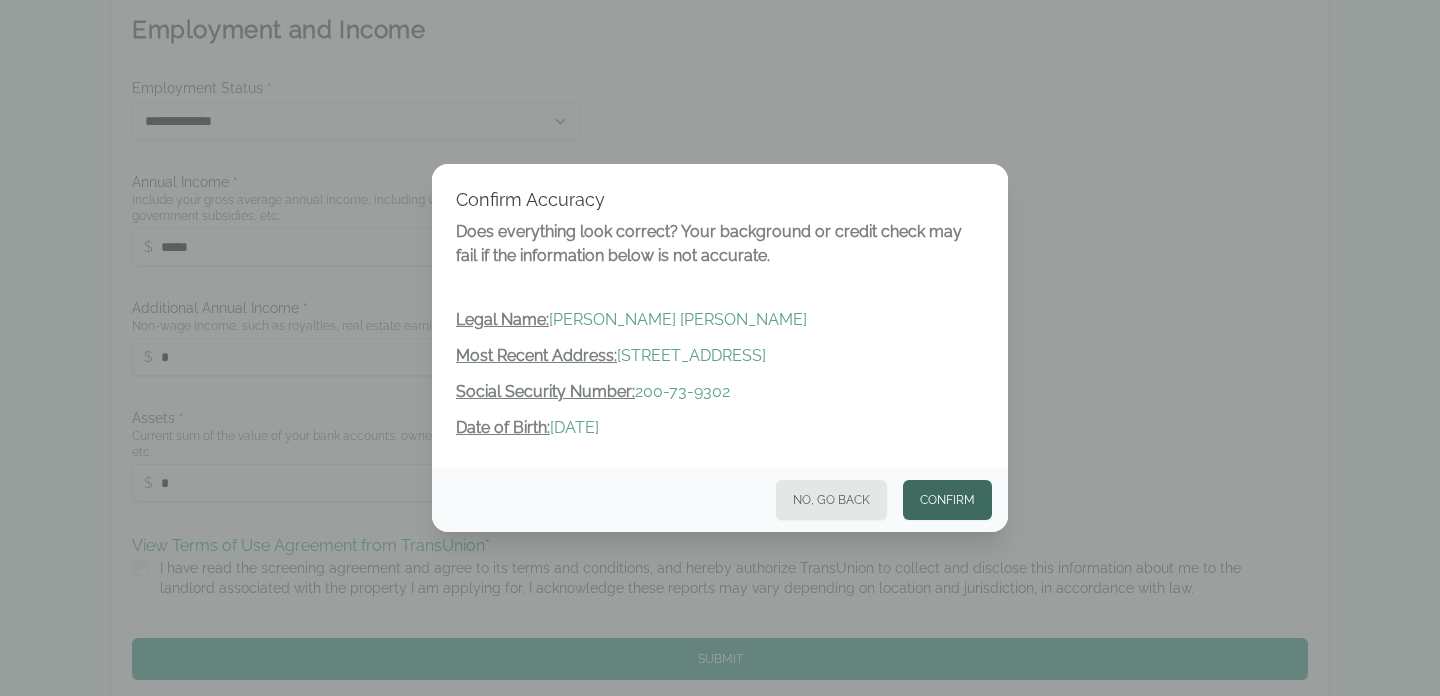 click on "Confirm" at bounding box center [947, 500] 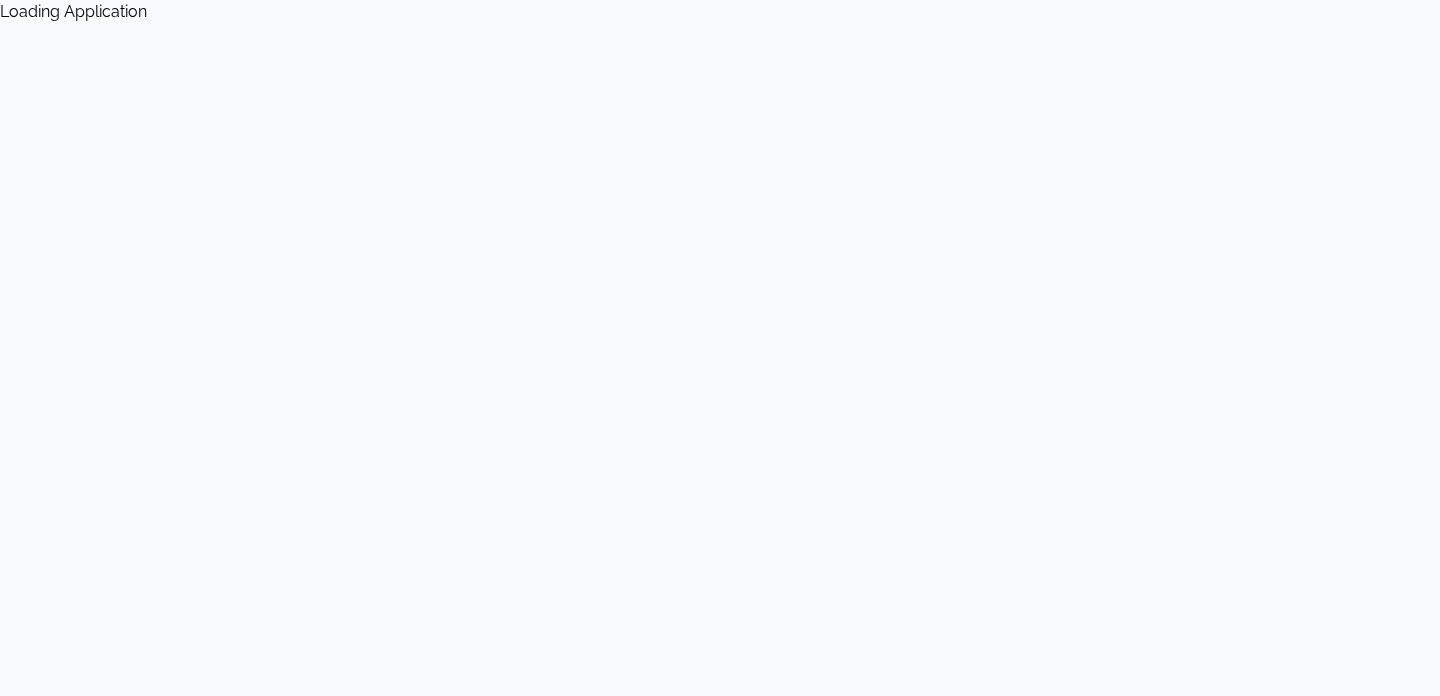 scroll, scrollTop: 0, scrollLeft: 0, axis: both 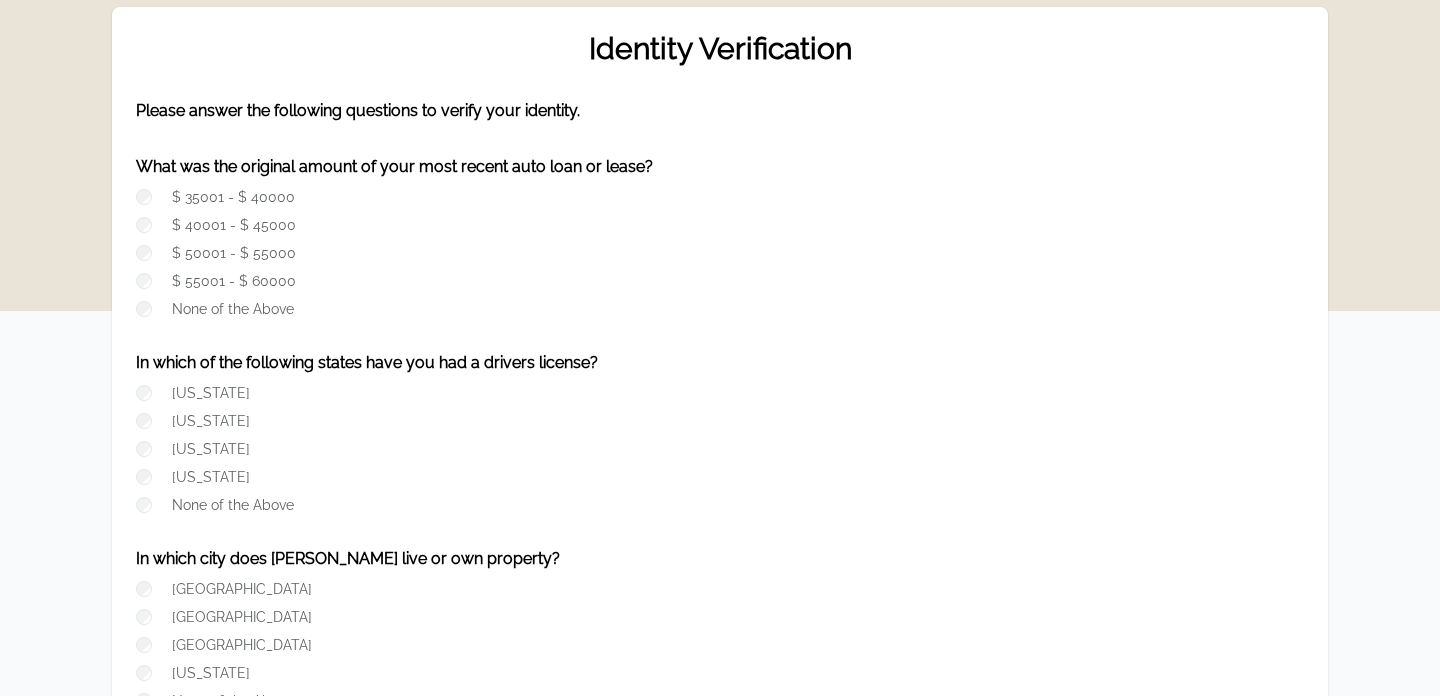 click on "$ 35001 - $ 40000" at bounding box center [233, 197] 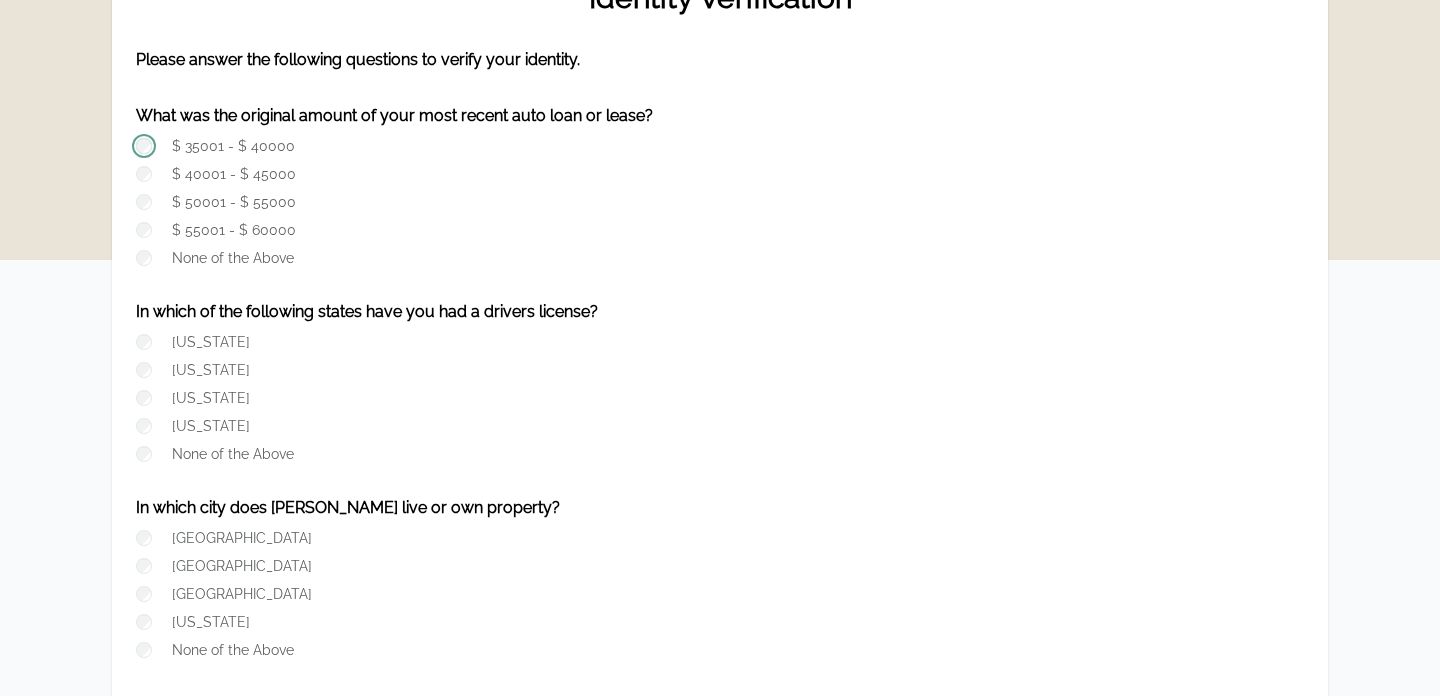 scroll, scrollTop: 227, scrollLeft: 0, axis: vertical 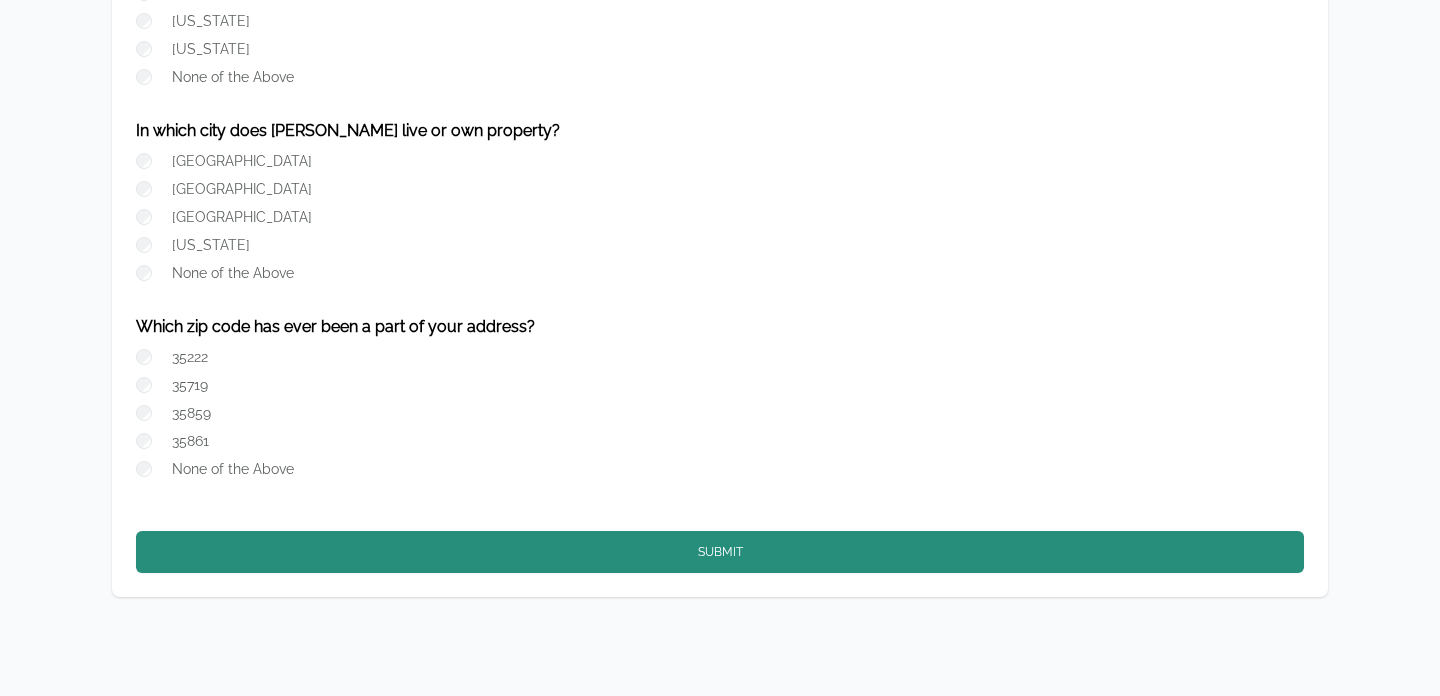 click on "35222" at bounding box center (190, 357) 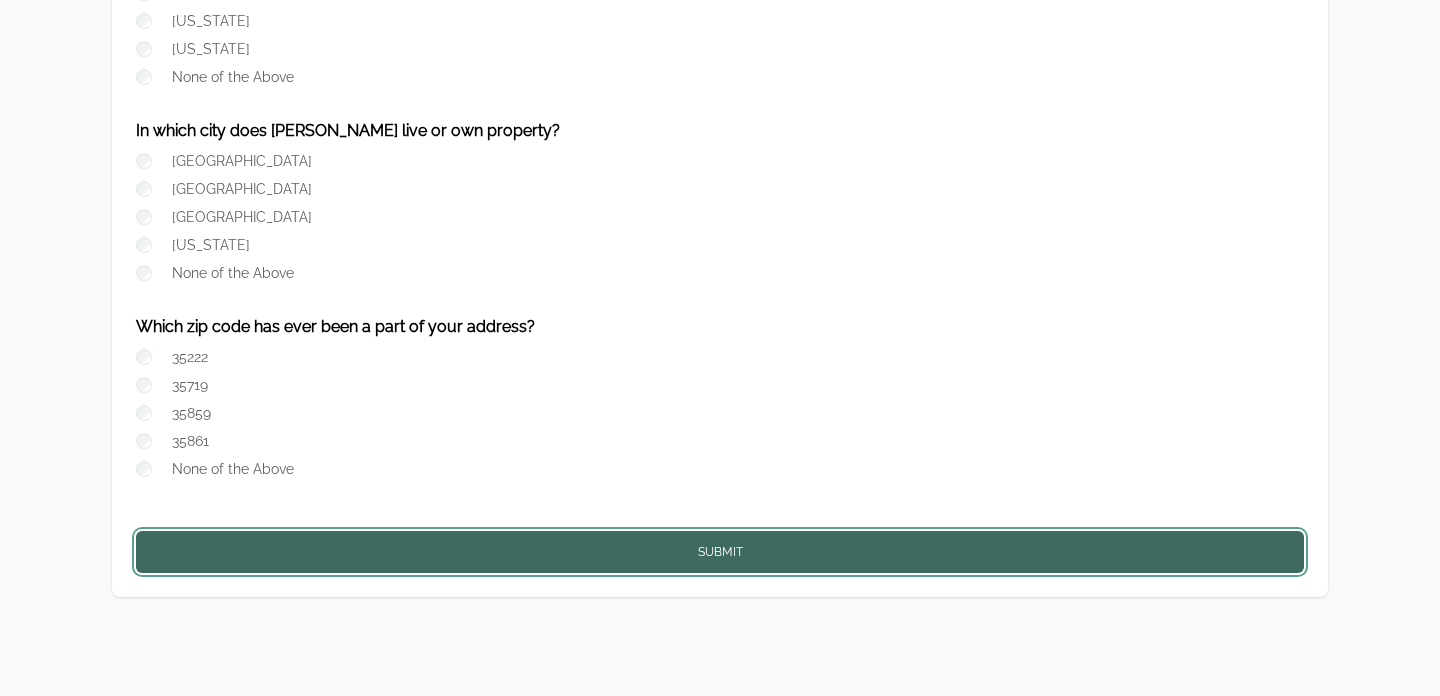 click on "Submit" at bounding box center (720, 552) 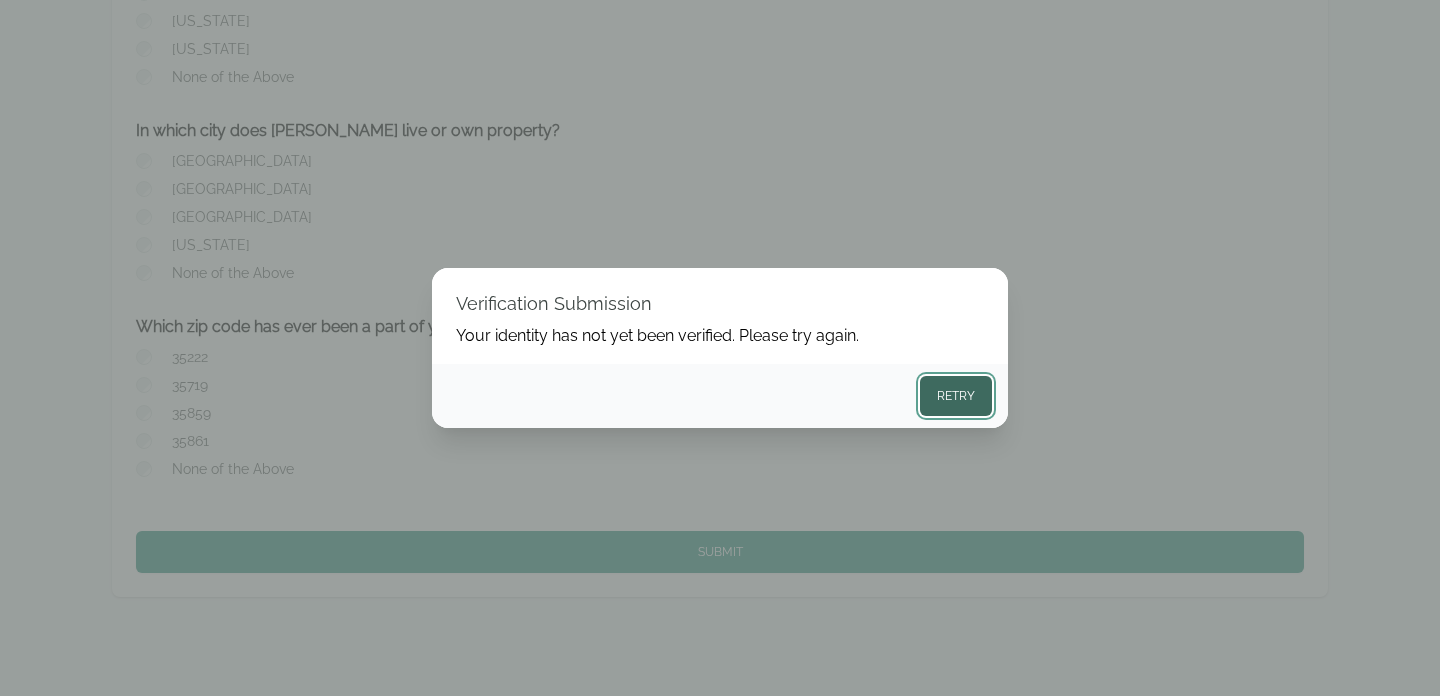 click on "Retry" at bounding box center [956, 396] 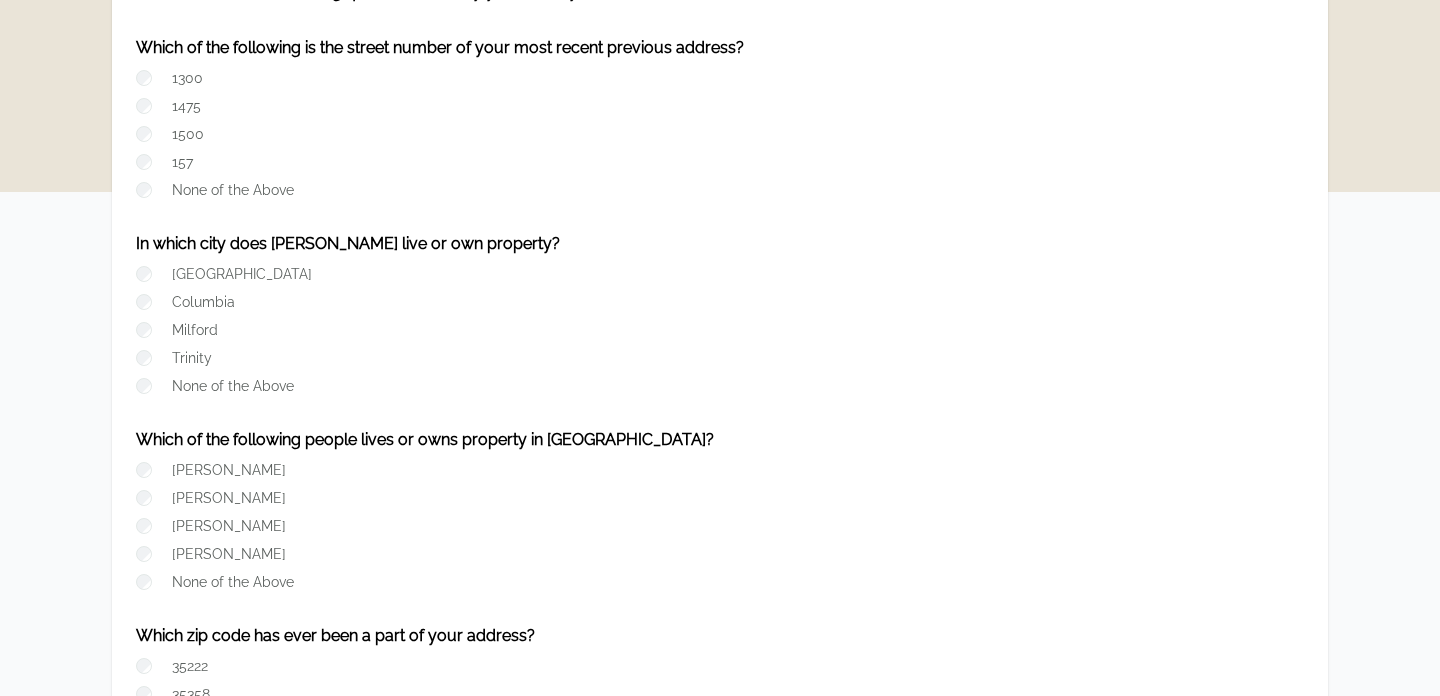 scroll, scrollTop: 171, scrollLeft: 0, axis: vertical 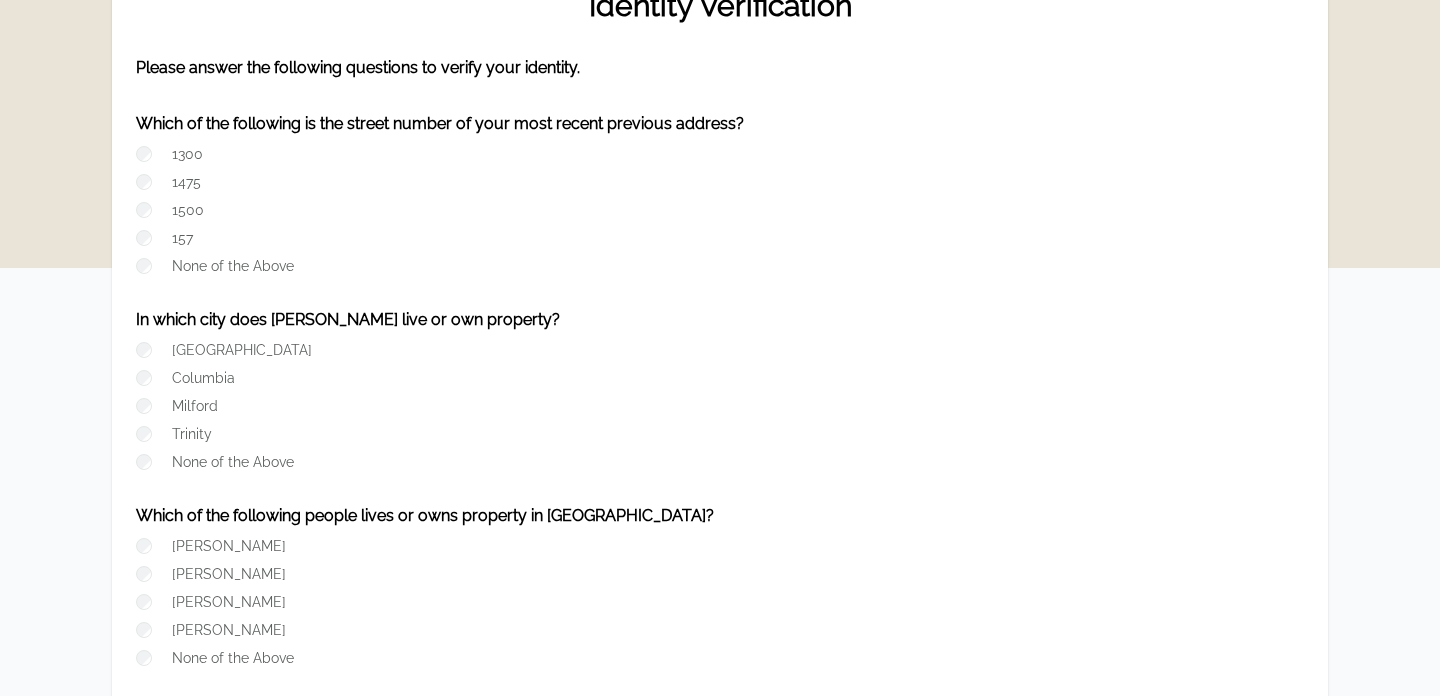 click on "1500" at bounding box center [188, 210] 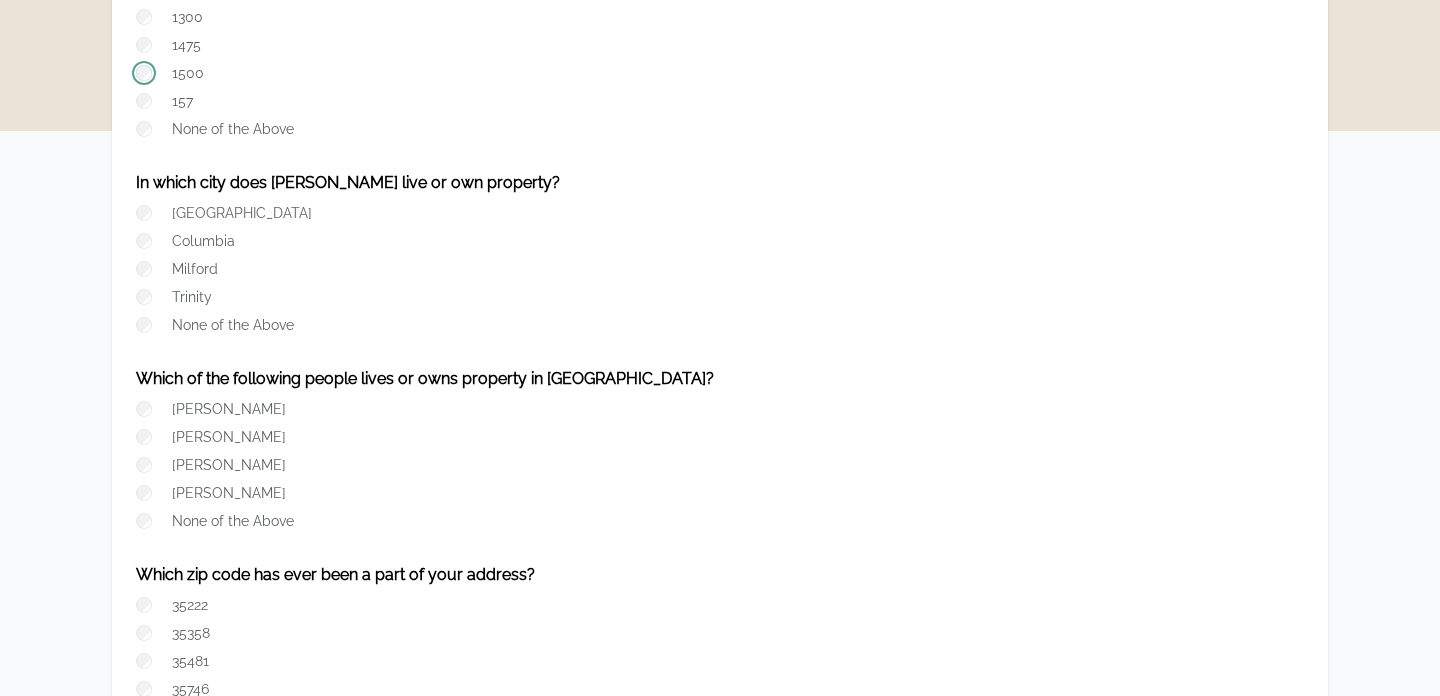 scroll, scrollTop: 328, scrollLeft: 0, axis: vertical 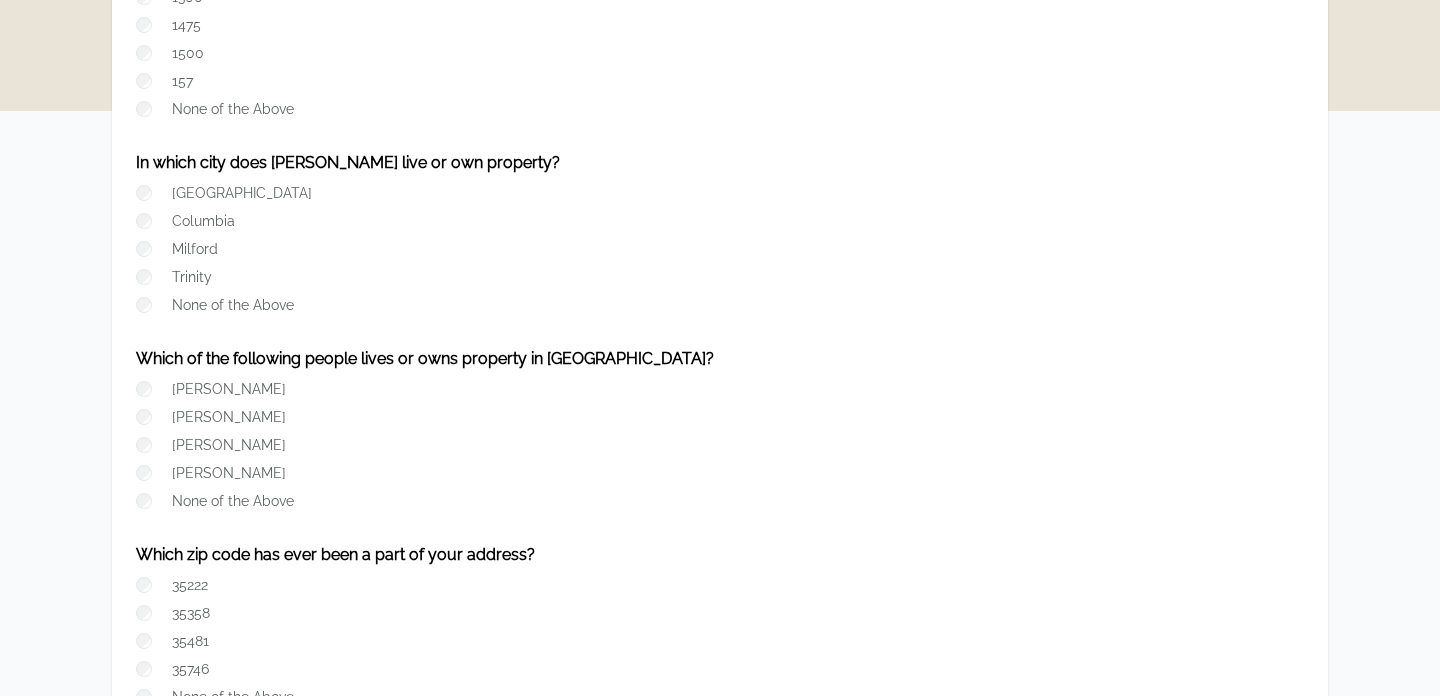 click on "[PERSON_NAME]" at bounding box center (229, 473) 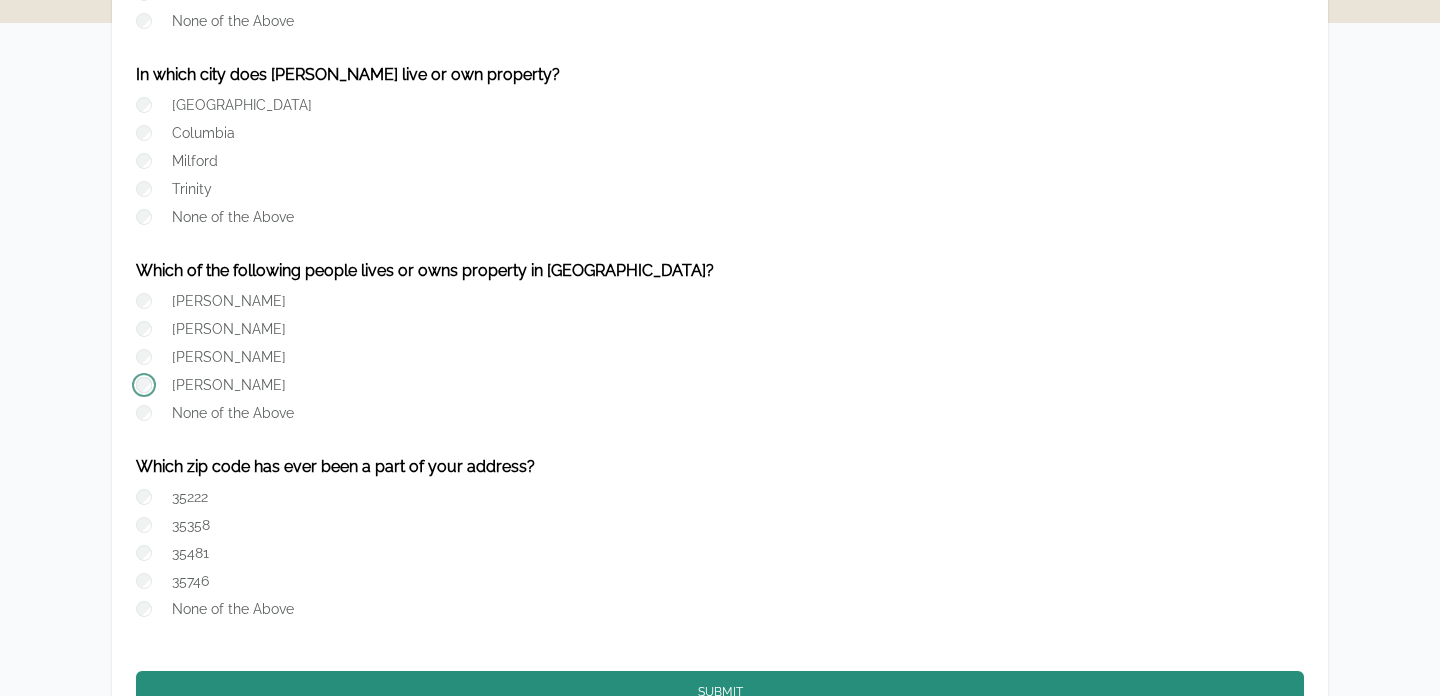 scroll, scrollTop: 415, scrollLeft: 0, axis: vertical 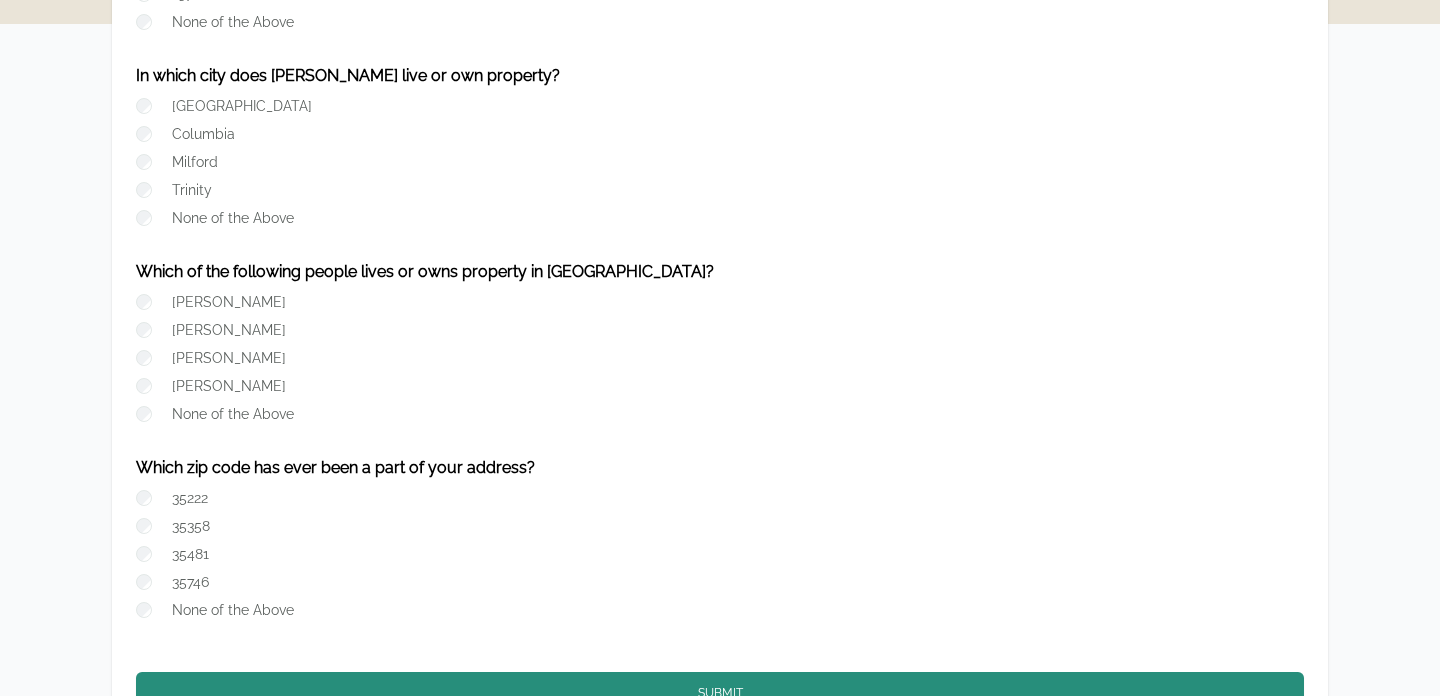 click at bounding box center [148, 498] 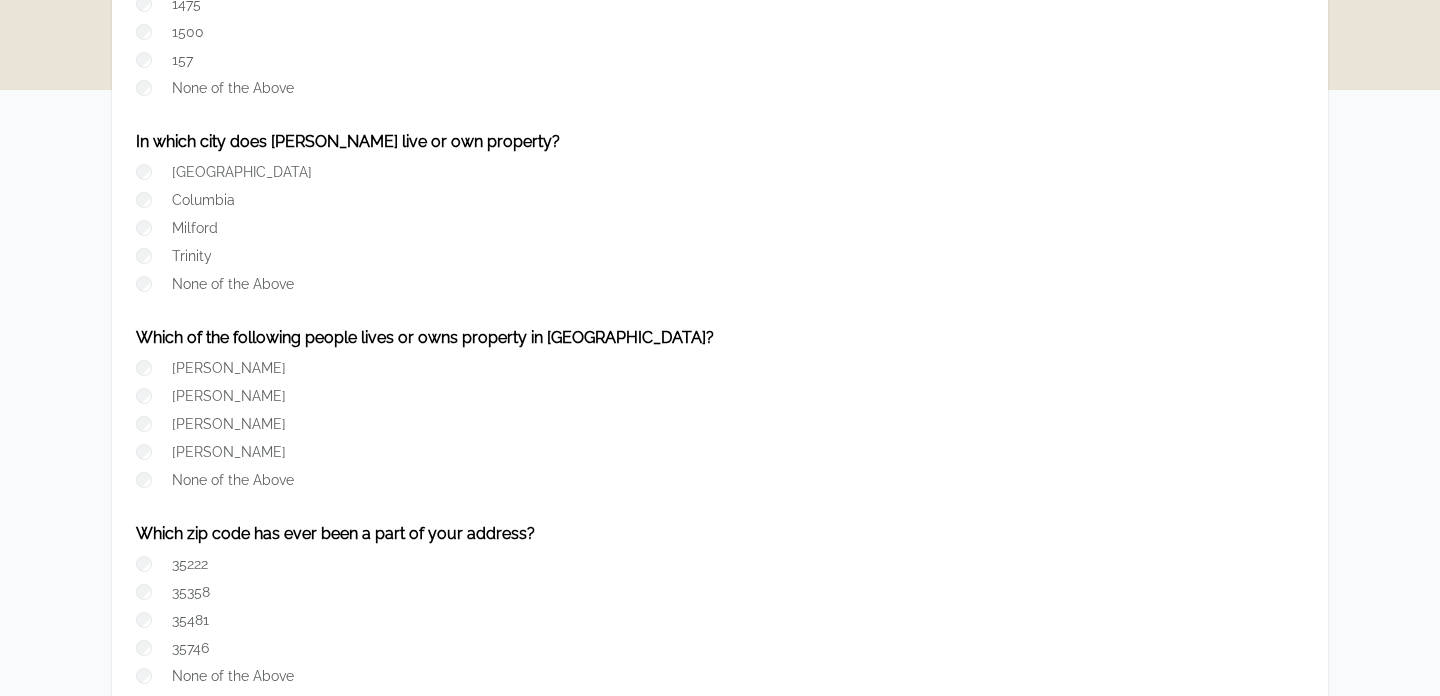 scroll, scrollTop: 348, scrollLeft: 0, axis: vertical 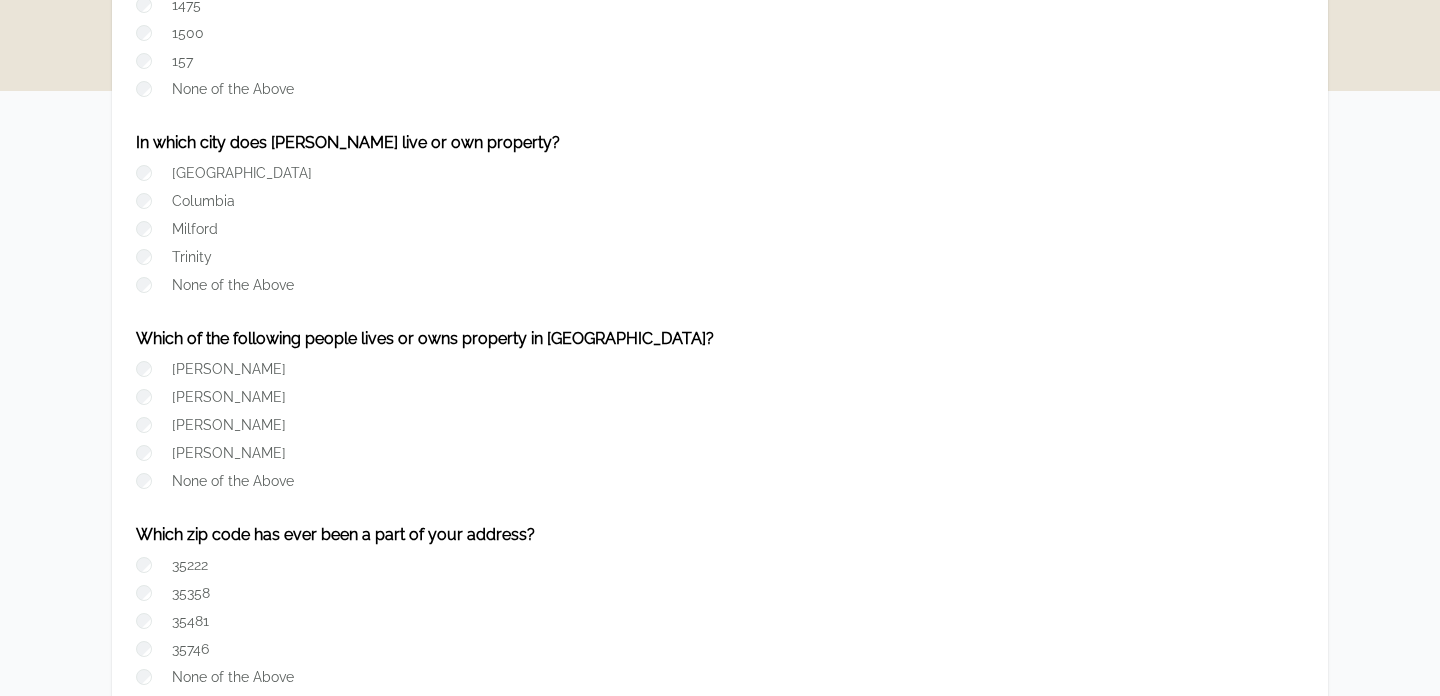click on "None of the Above" at bounding box center [233, 285] 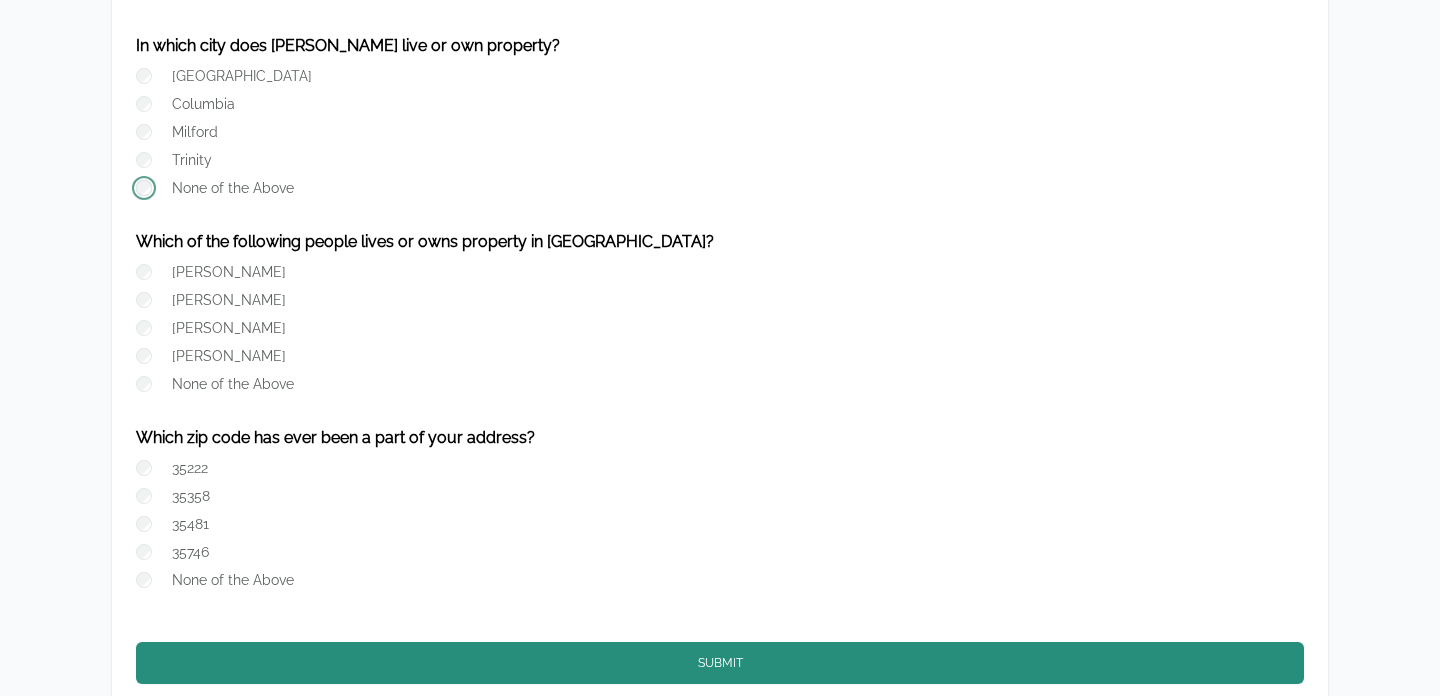 scroll, scrollTop: 471, scrollLeft: 0, axis: vertical 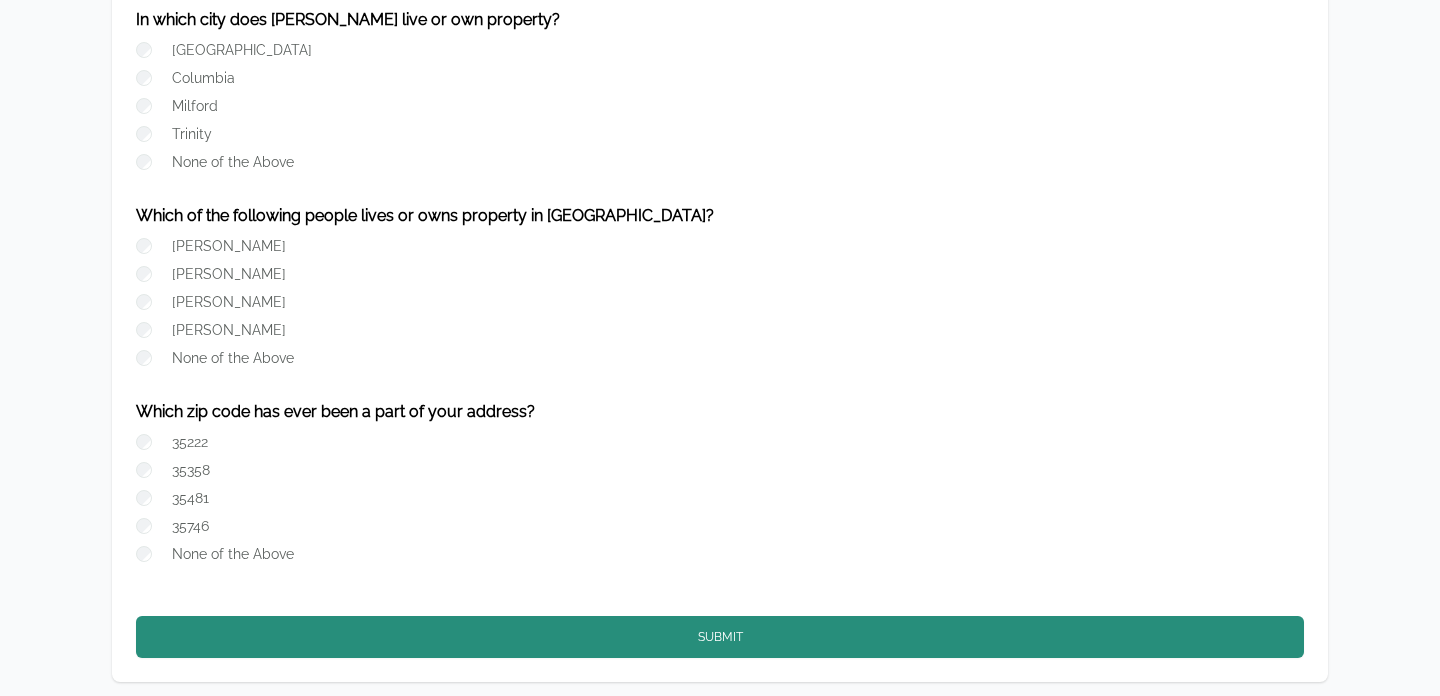 click on "35222" at bounding box center [190, 442] 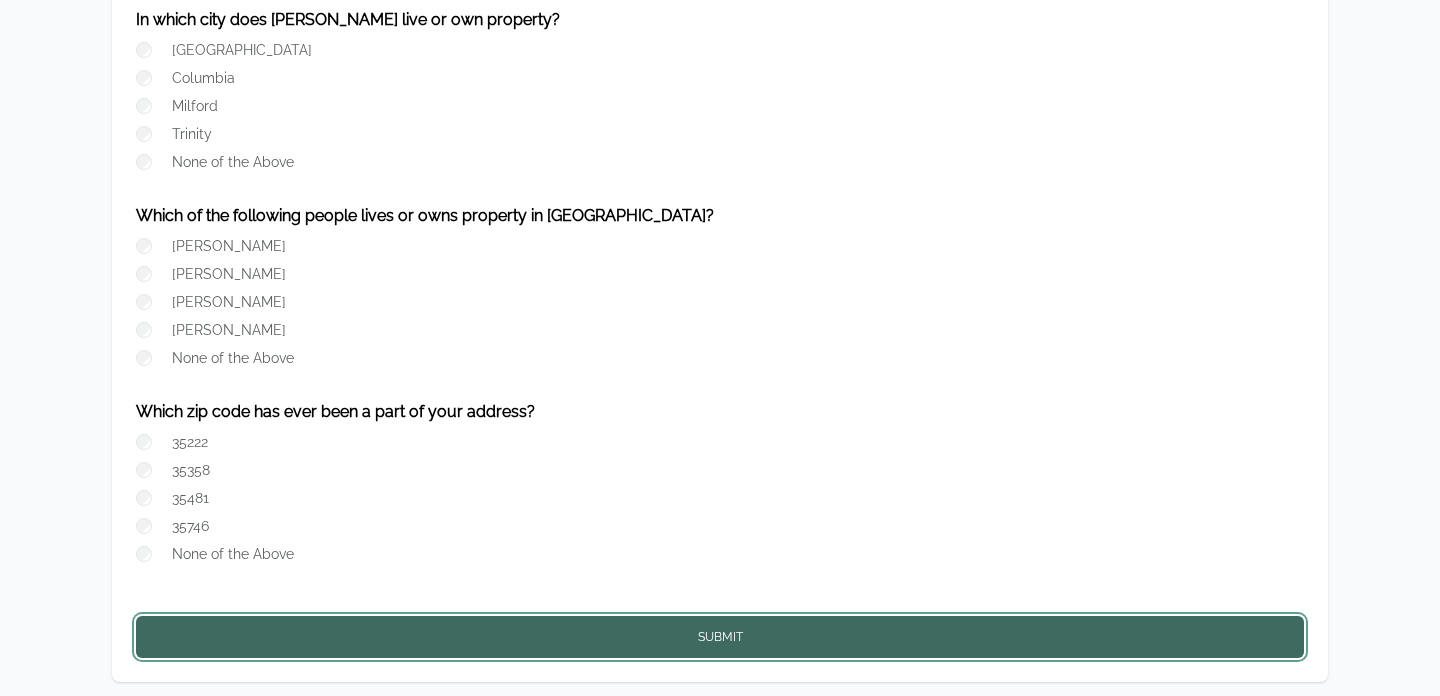 click on "Submit" at bounding box center [720, 637] 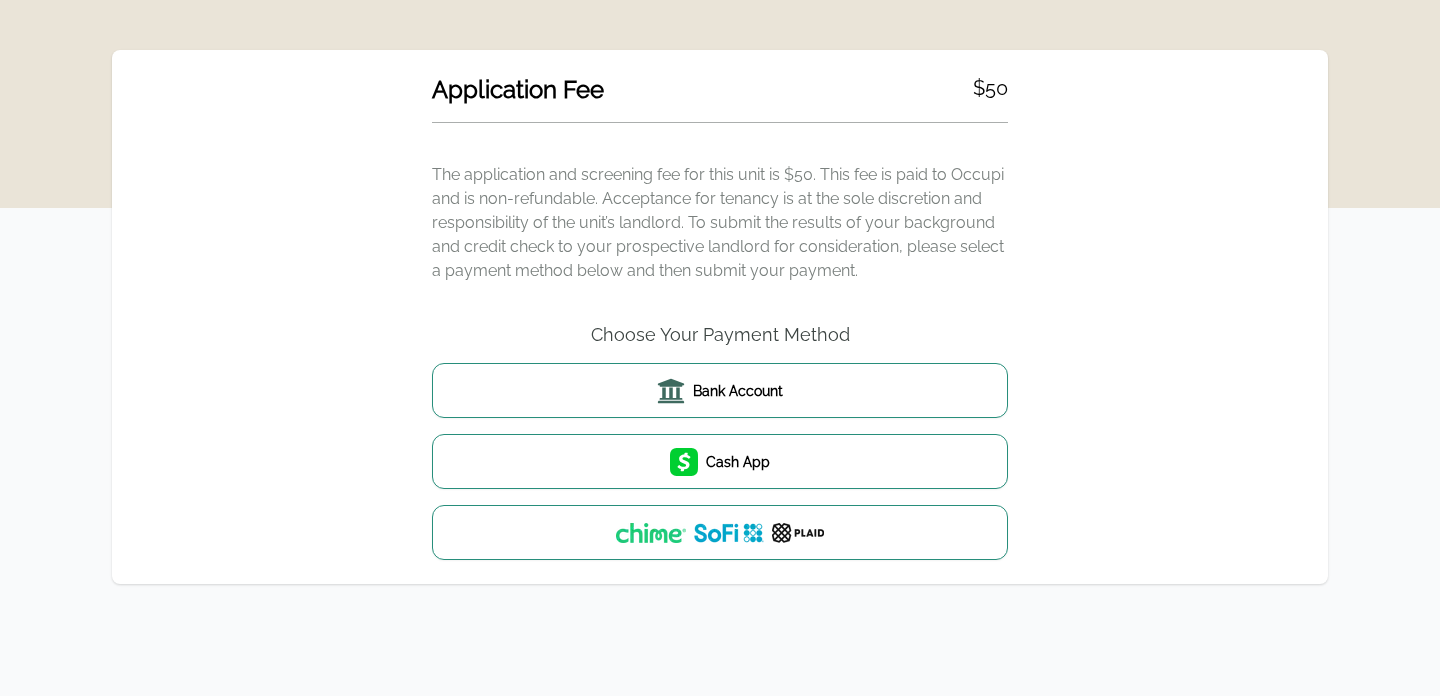 scroll, scrollTop: 94, scrollLeft: 0, axis: vertical 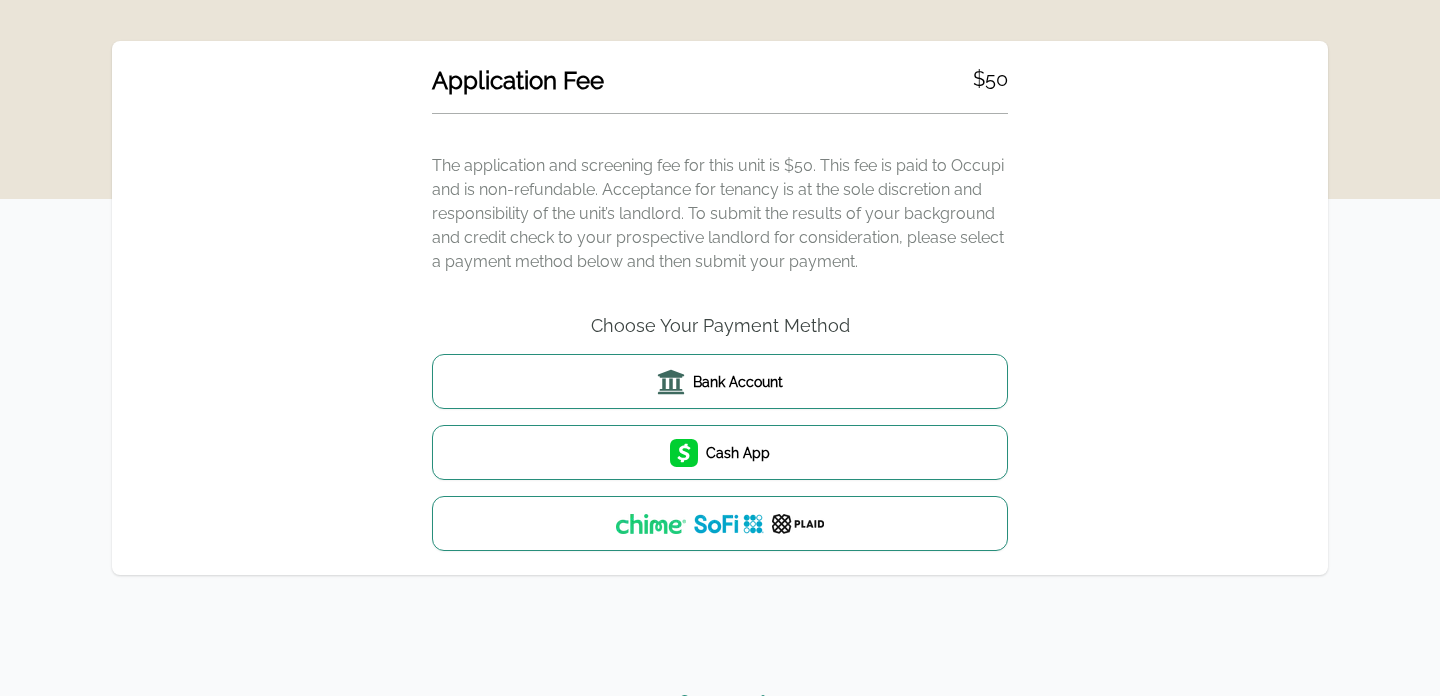 click on "Choose Your Payment Method Bank Account Cash App" at bounding box center [720, 432] 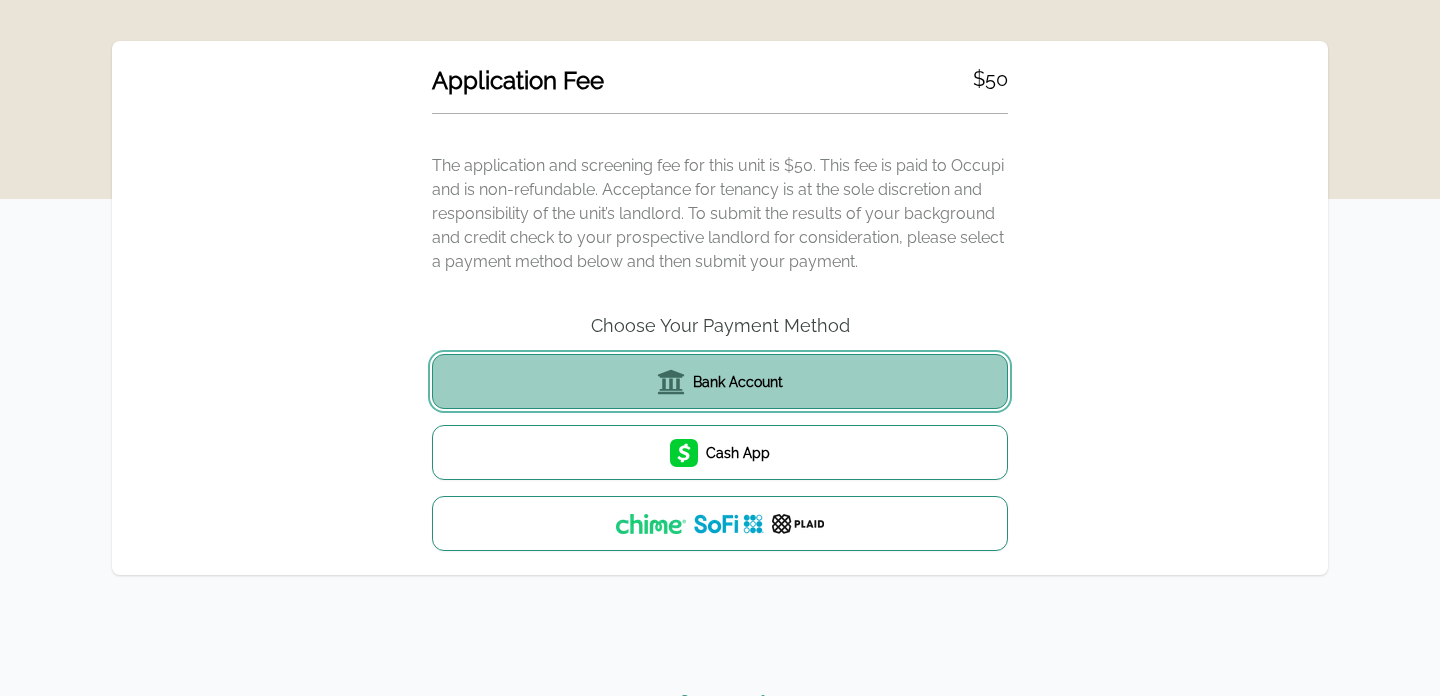 click on "Bank Account" at bounding box center [720, 381] 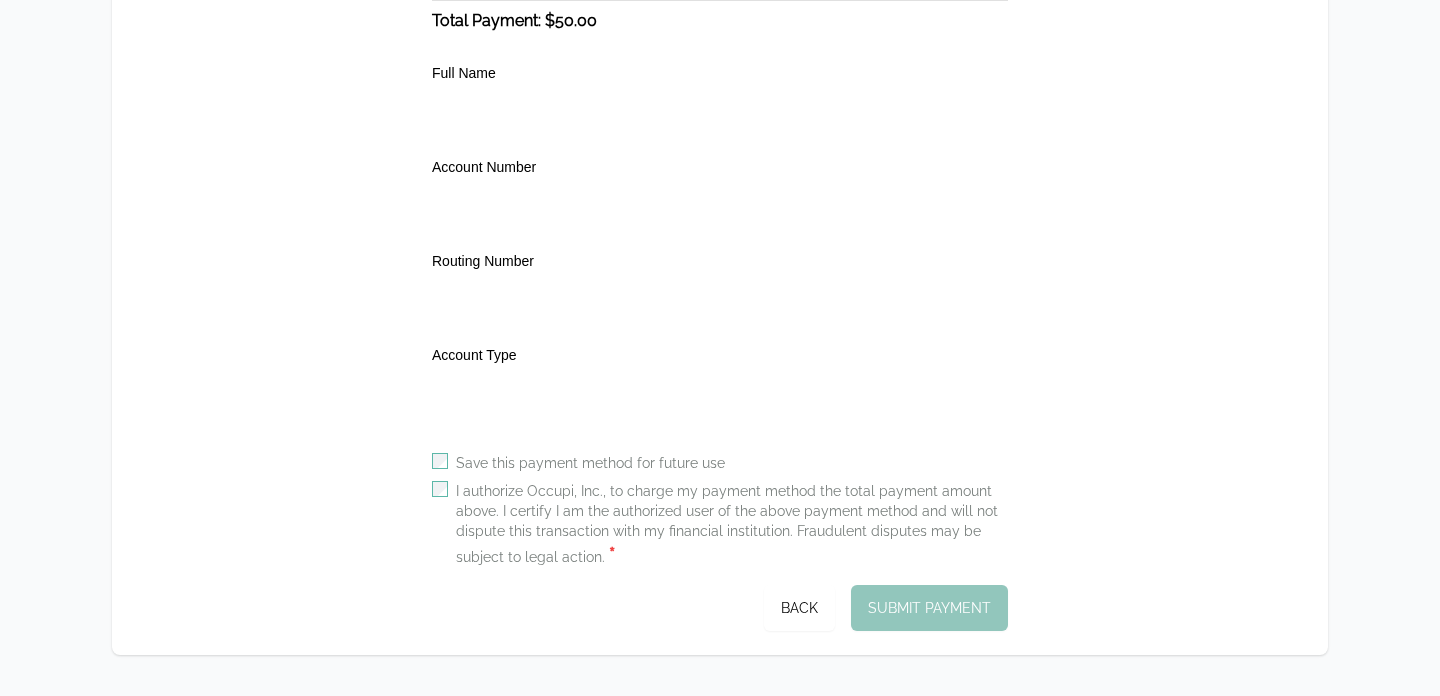 scroll, scrollTop: 474, scrollLeft: 0, axis: vertical 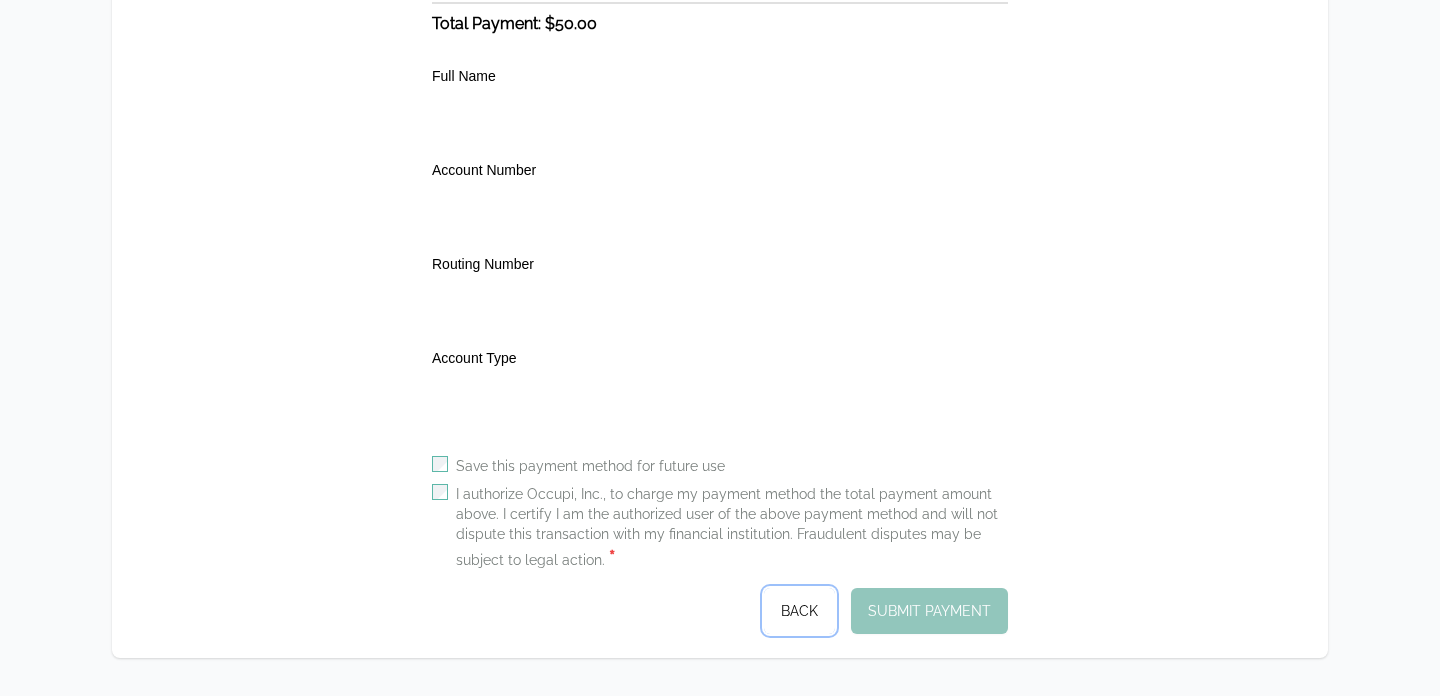 click on "Back" at bounding box center [799, 611] 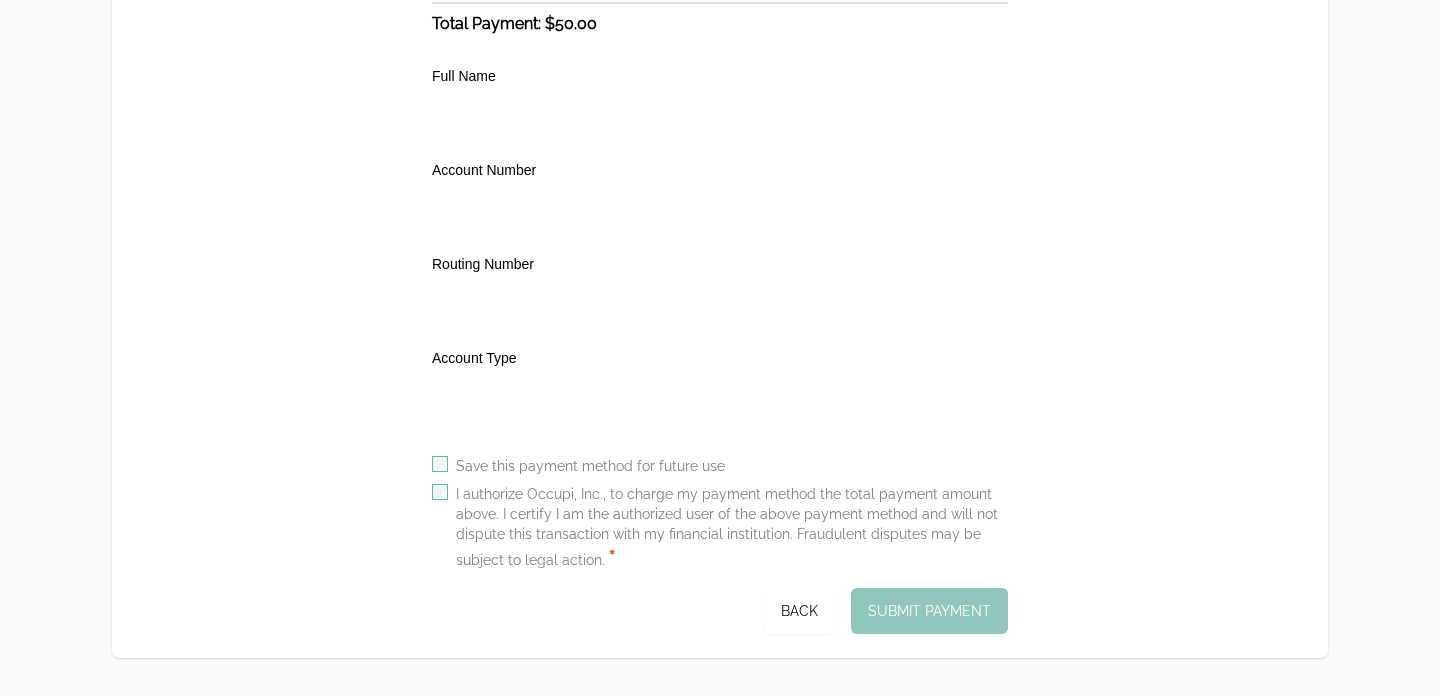 scroll, scrollTop: 282, scrollLeft: 0, axis: vertical 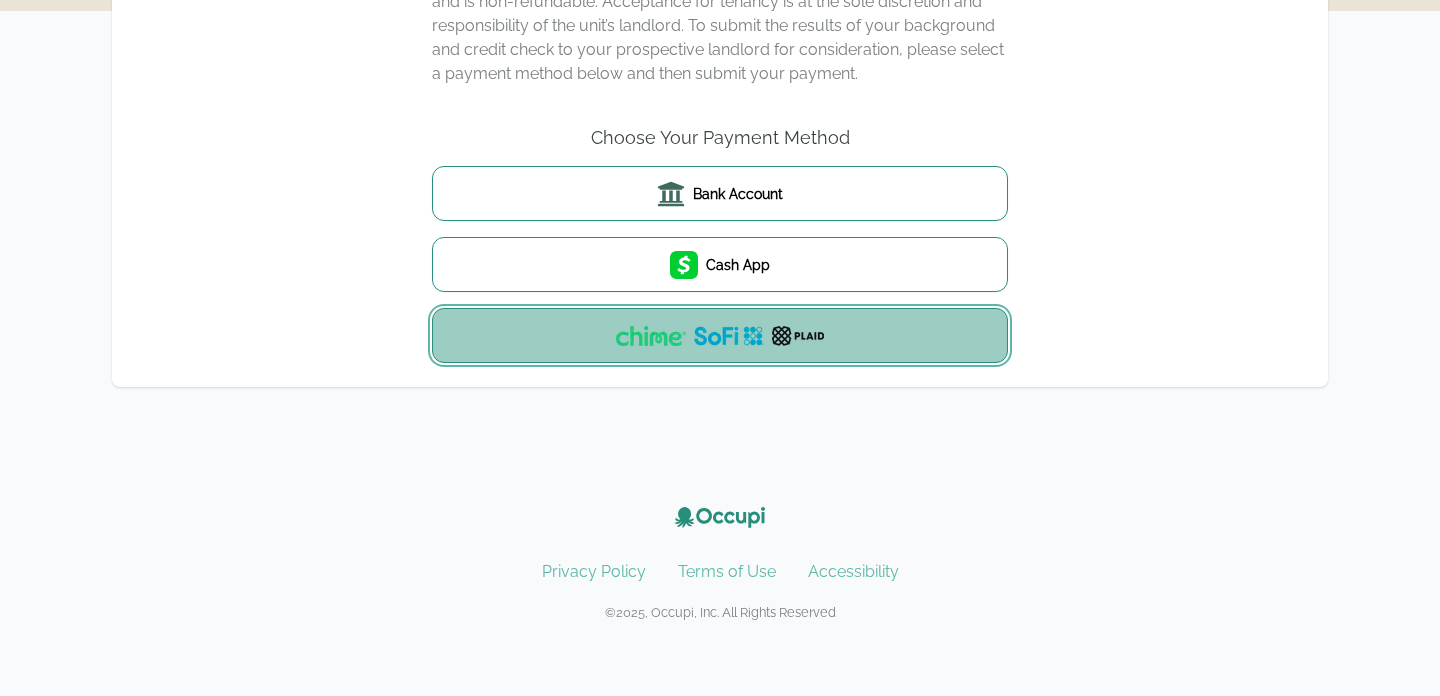 click at bounding box center (798, 336) 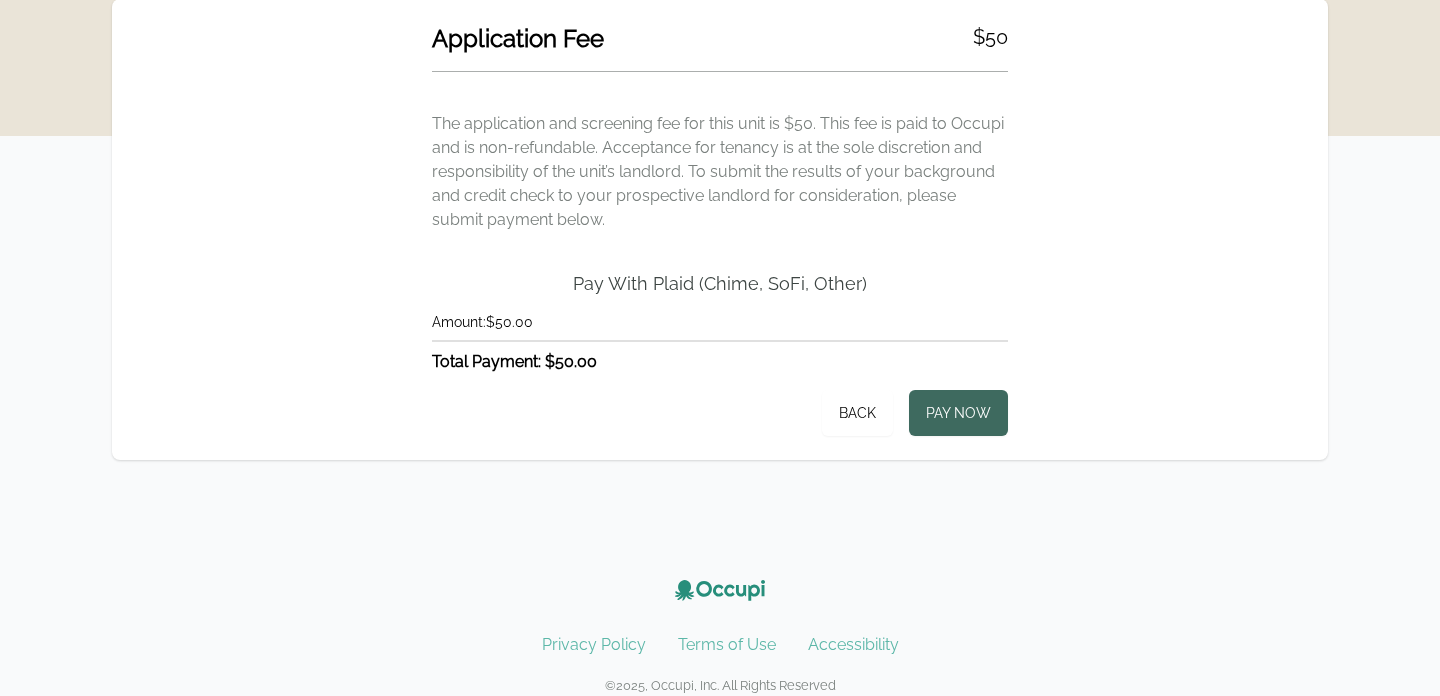 scroll, scrollTop: 131, scrollLeft: 0, axis: vertical 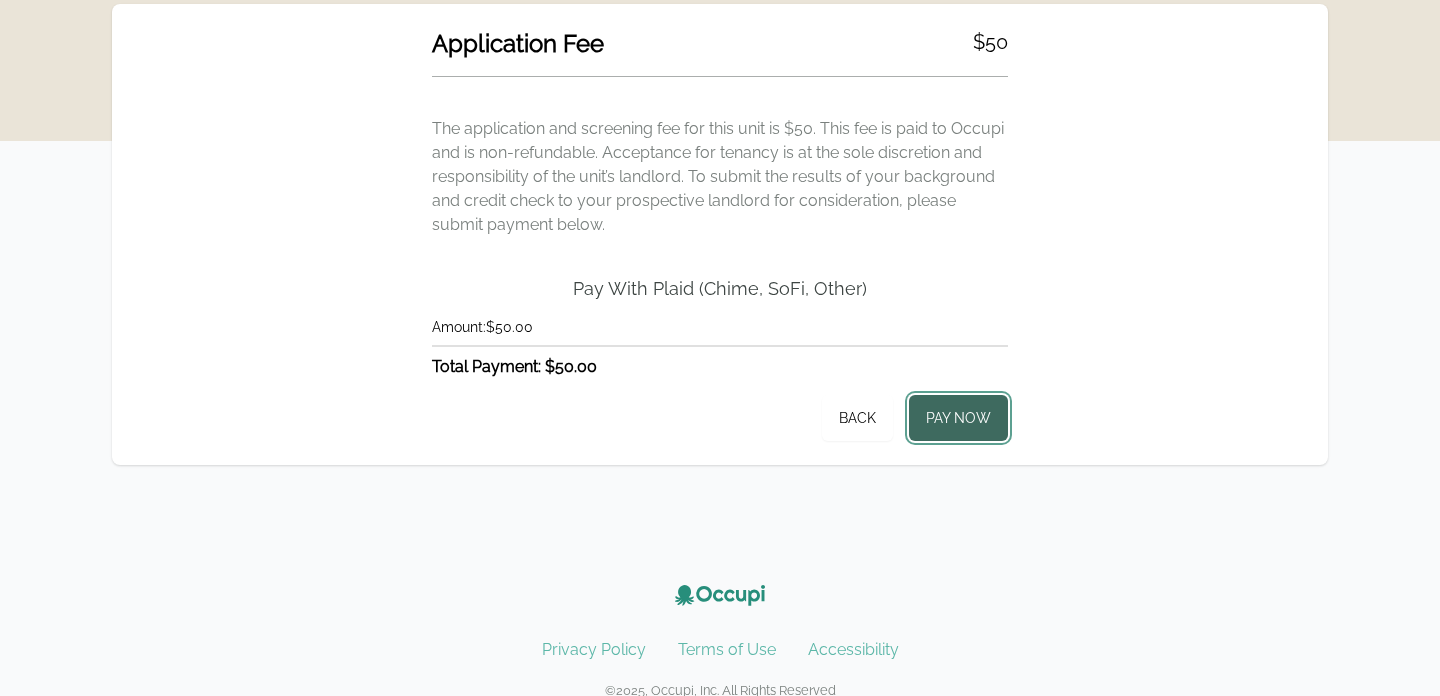 click on "Pay Now" at bounding box center (958, 418) 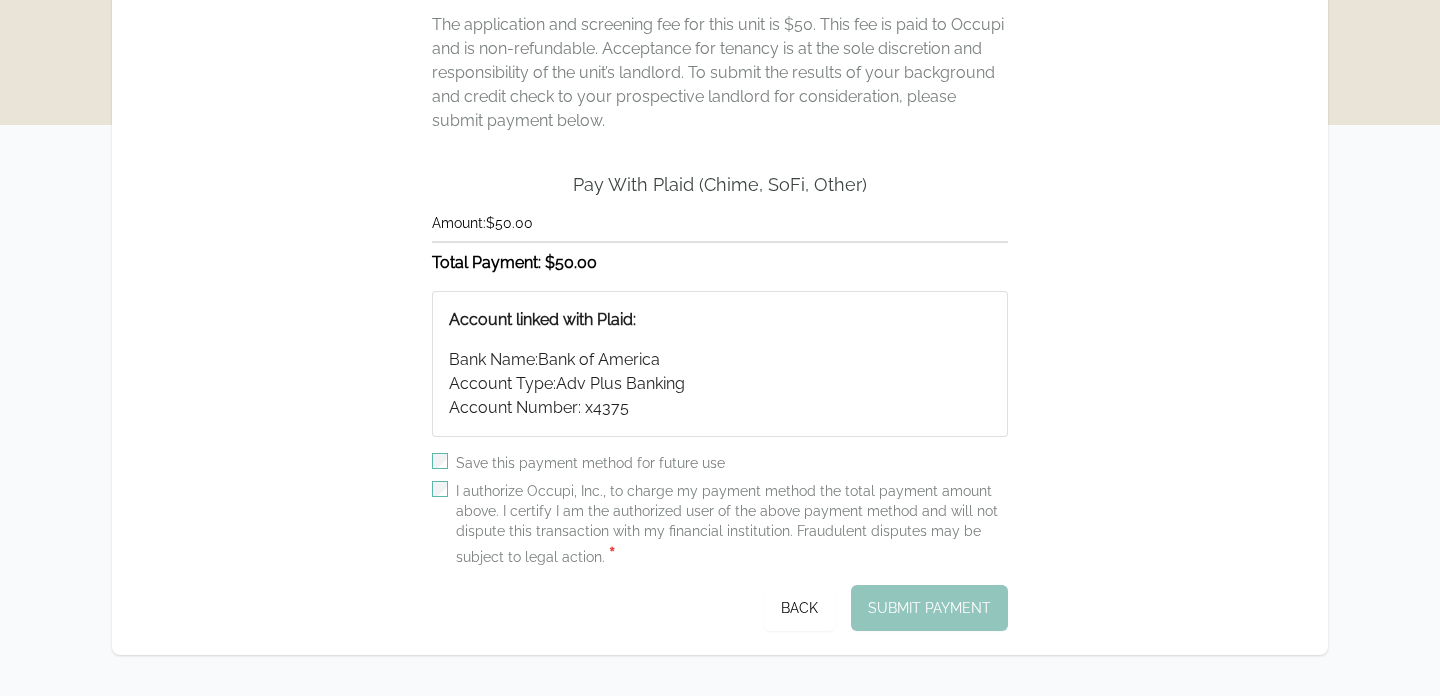 scroll, scrollTop: 267, scrollLeft: 0, axis: vertical 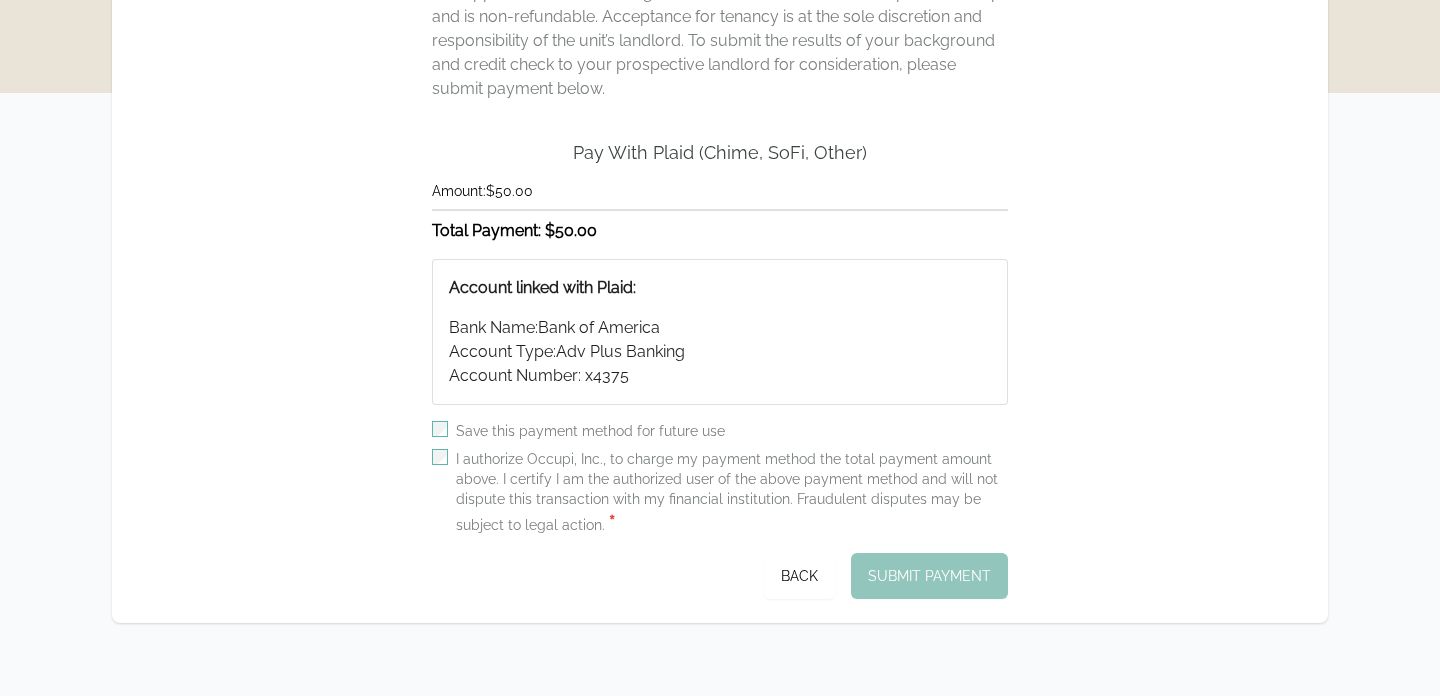 click on "I authorize Occupi, Inc., to charge my payment method the total payment amount above. I certify I am the authorized user of the above payment method and will not dispute this transaction with my financial institution. Fraudulent disputes may be subject to legal action.   *" at bounding box center [732, 493] 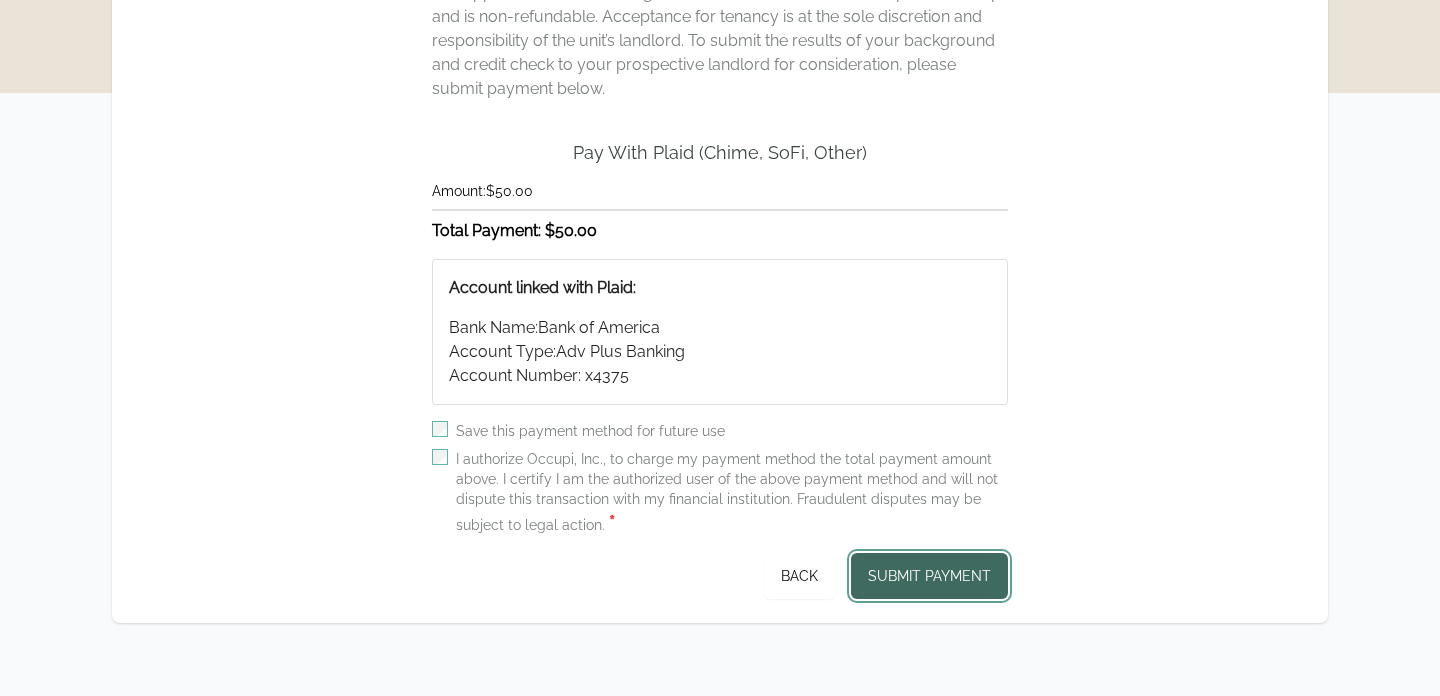click on "Submit Payment" at bounding box center [929, 576] 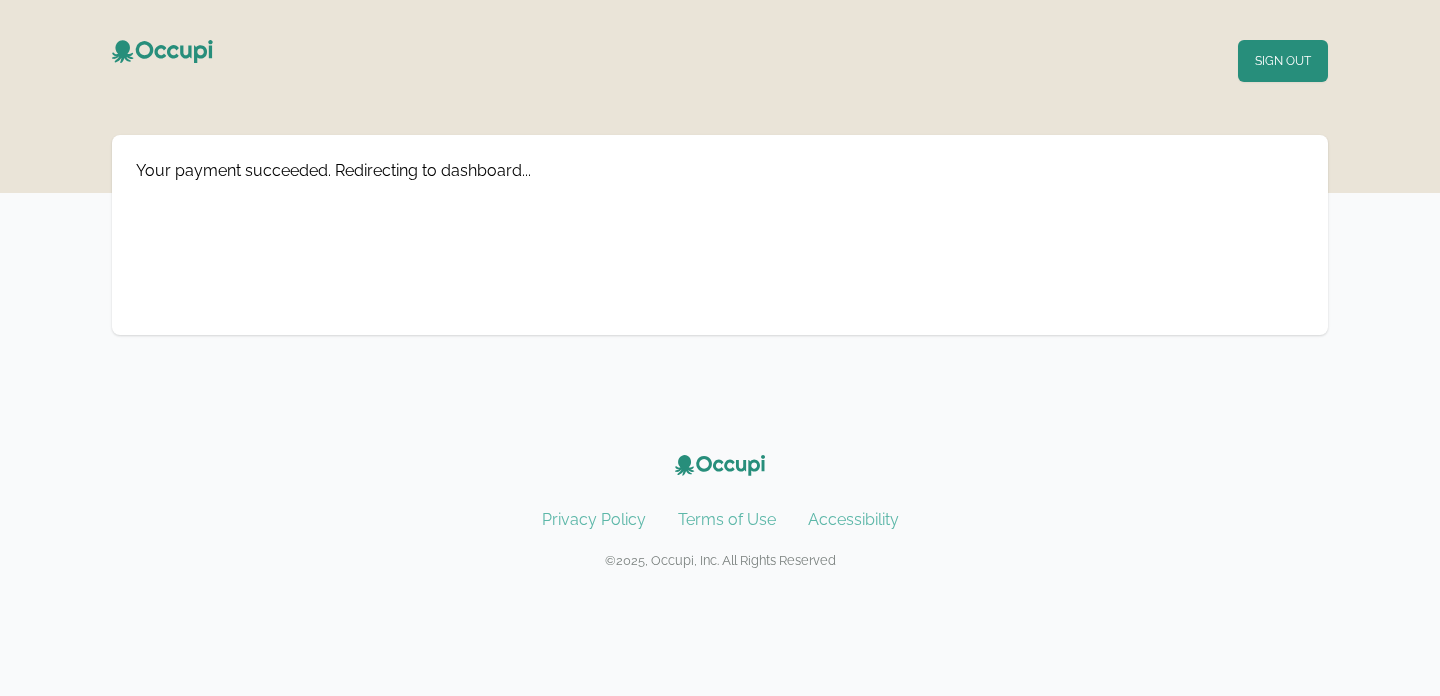 scroll, scrollTop: 0, scrollLeft: 0, axis: both 